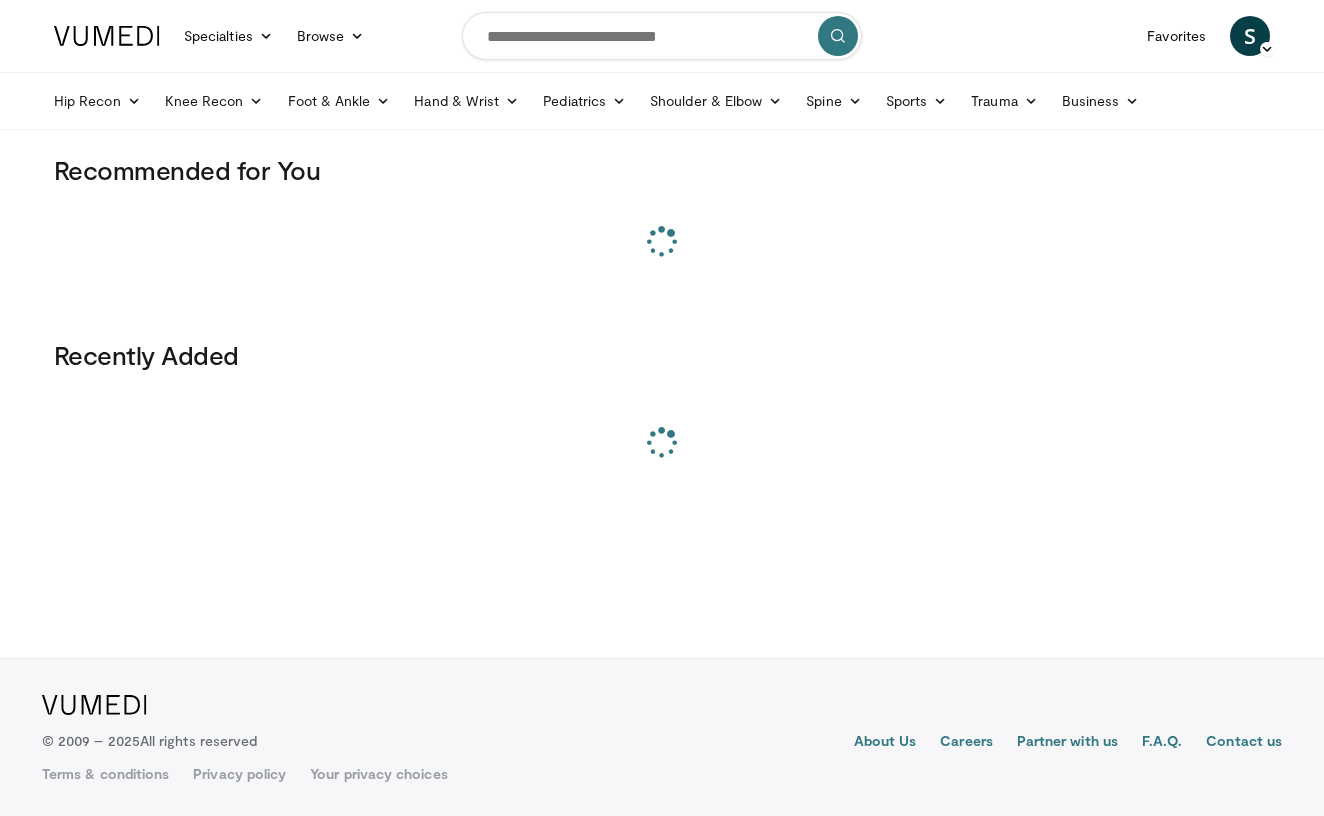 scroll, scrollTop: 0, scrollLeft: 0, axis: both 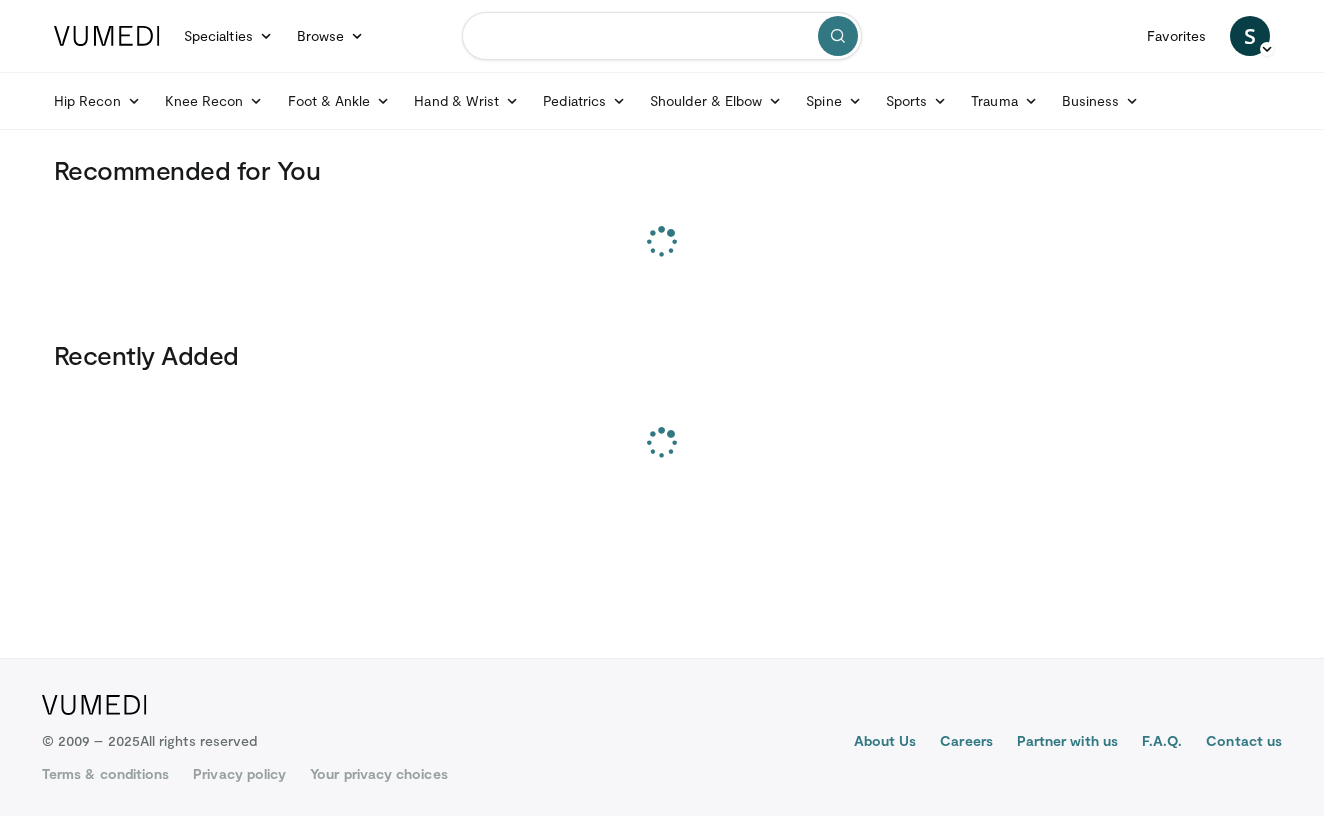 click at bounding box center [662, 36] 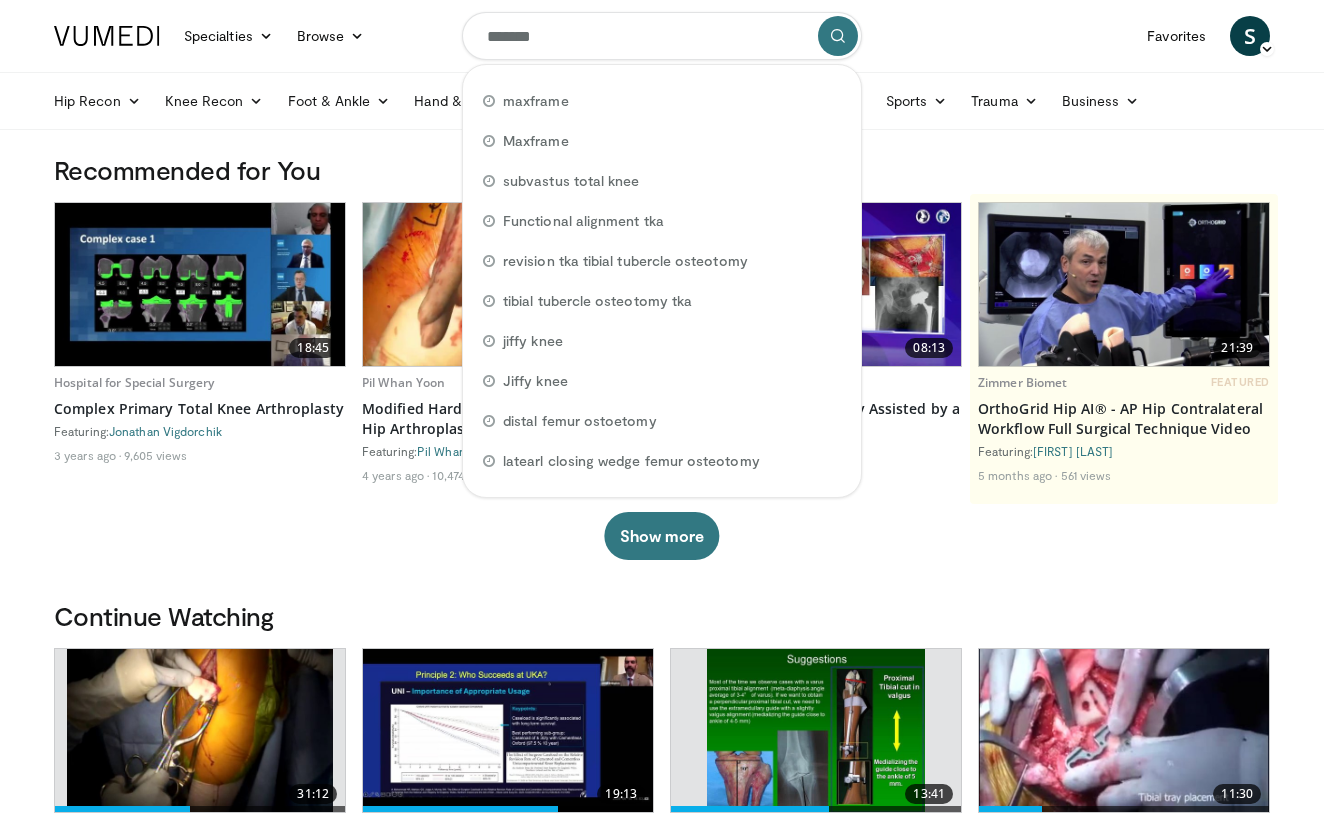type on "********" 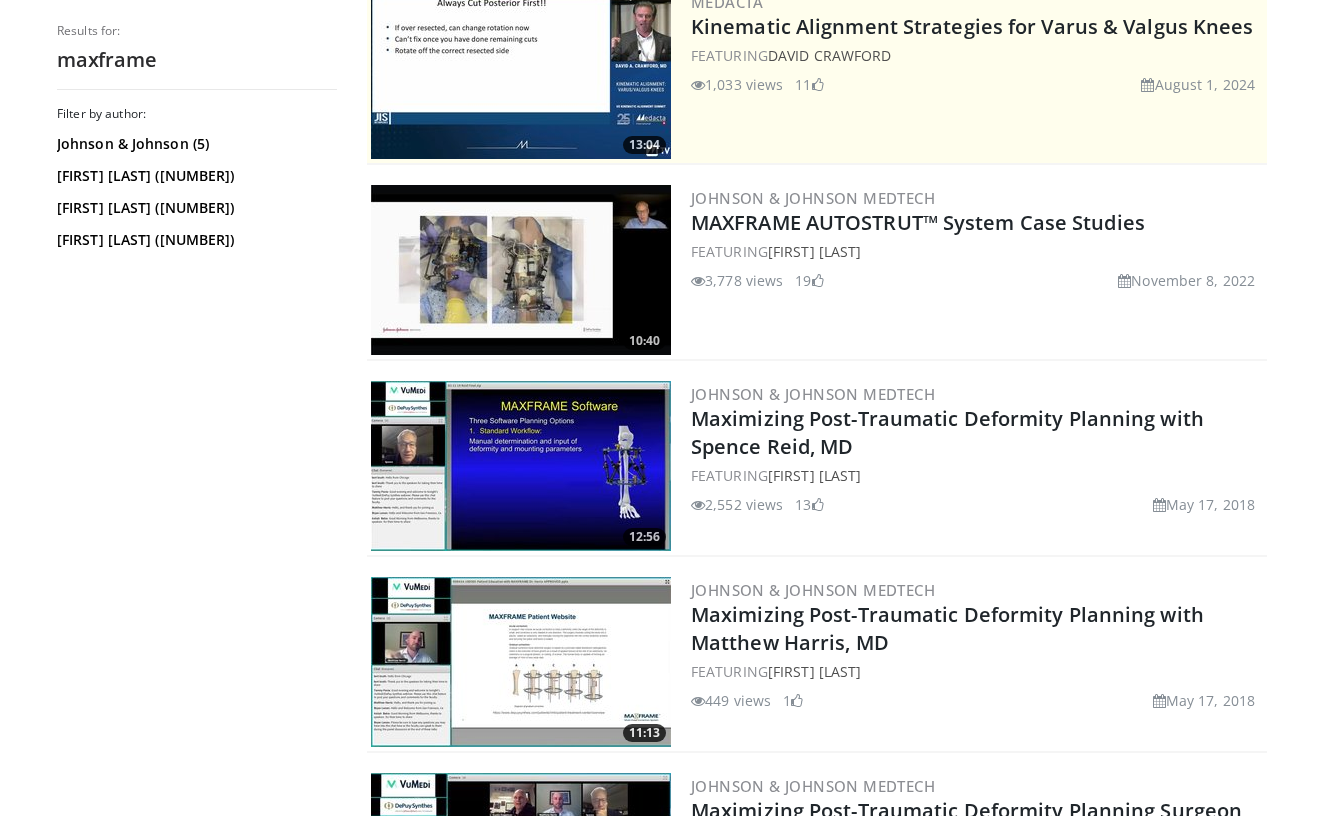 scroll, scrollTop: 239, scrollLeft: 0, axis: vertical 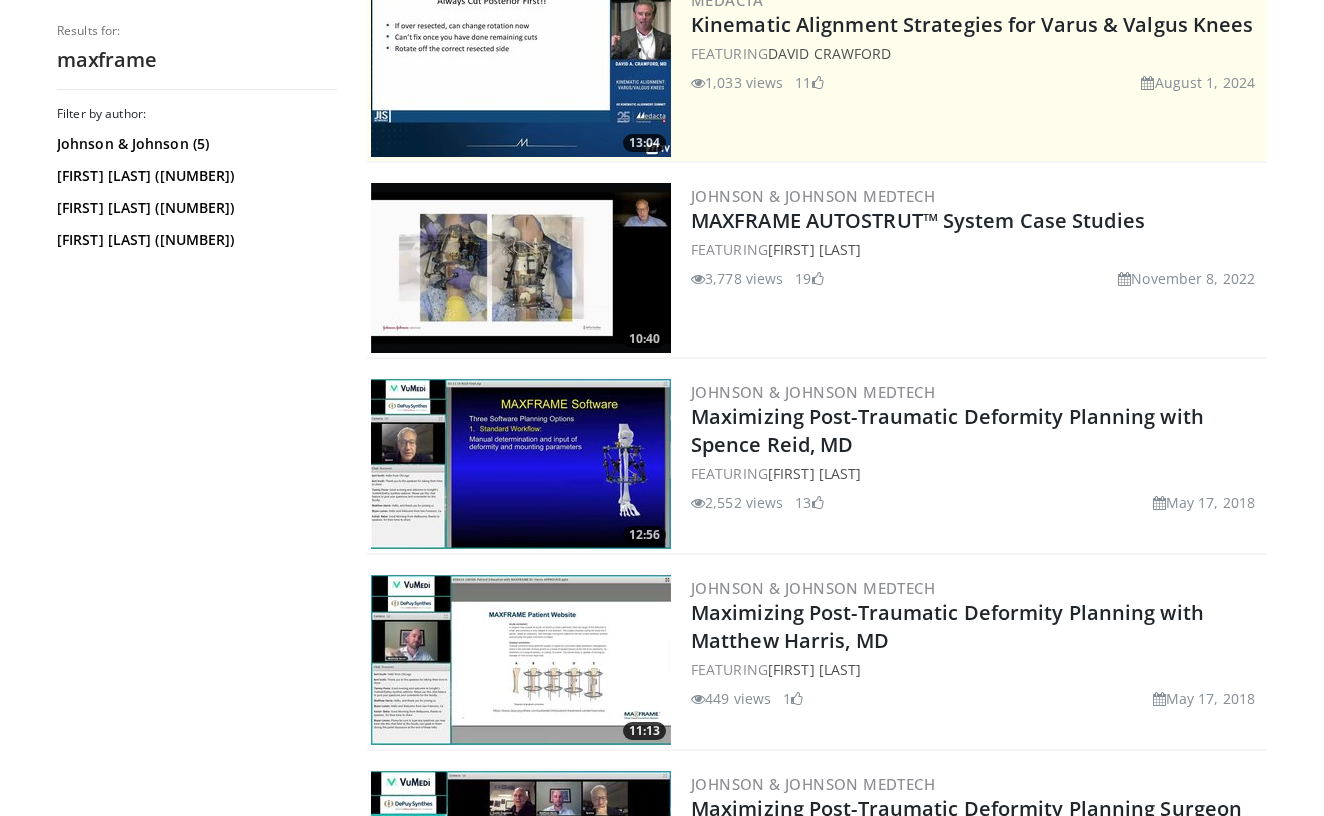 click at bounding box center (521, 464) 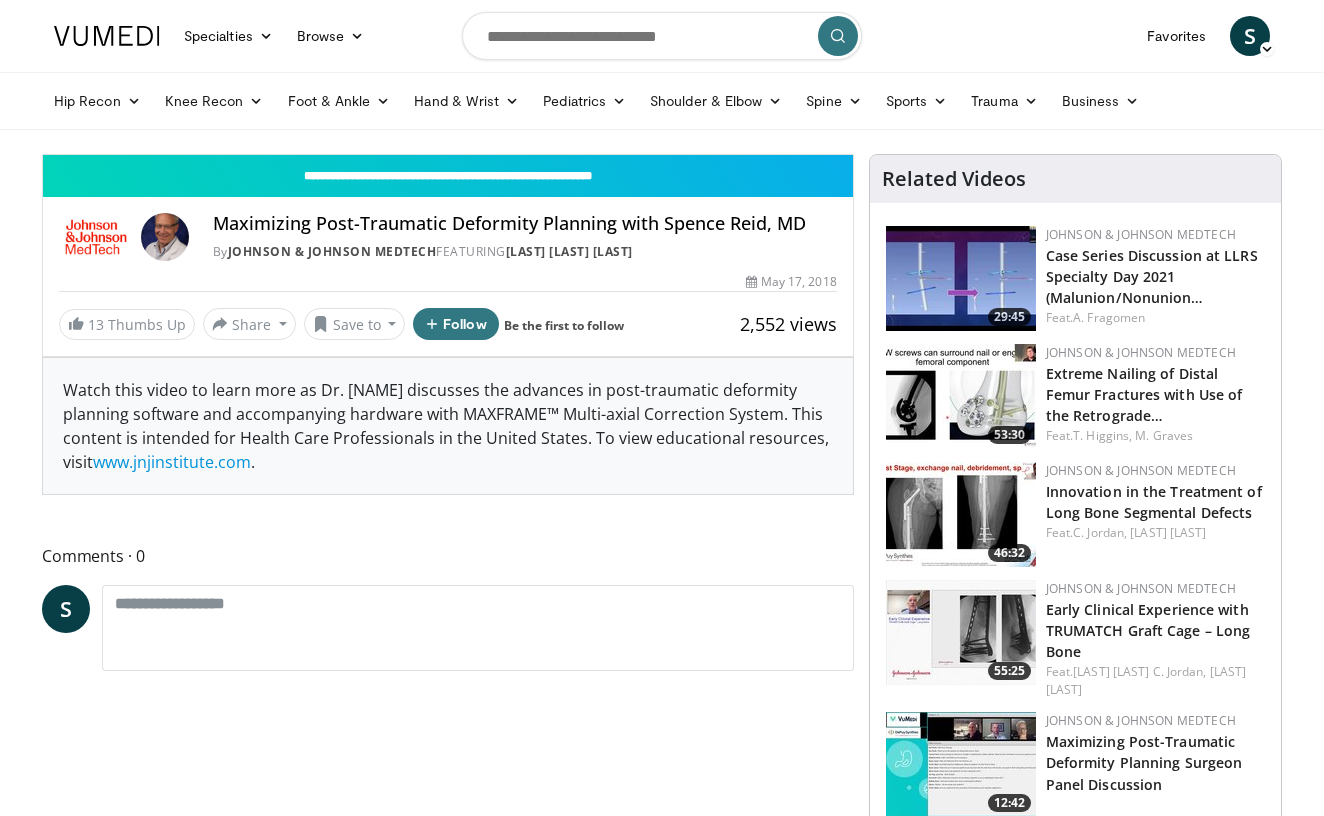scroll, scrollTop: 0, scrollLeft: 0, axis: both 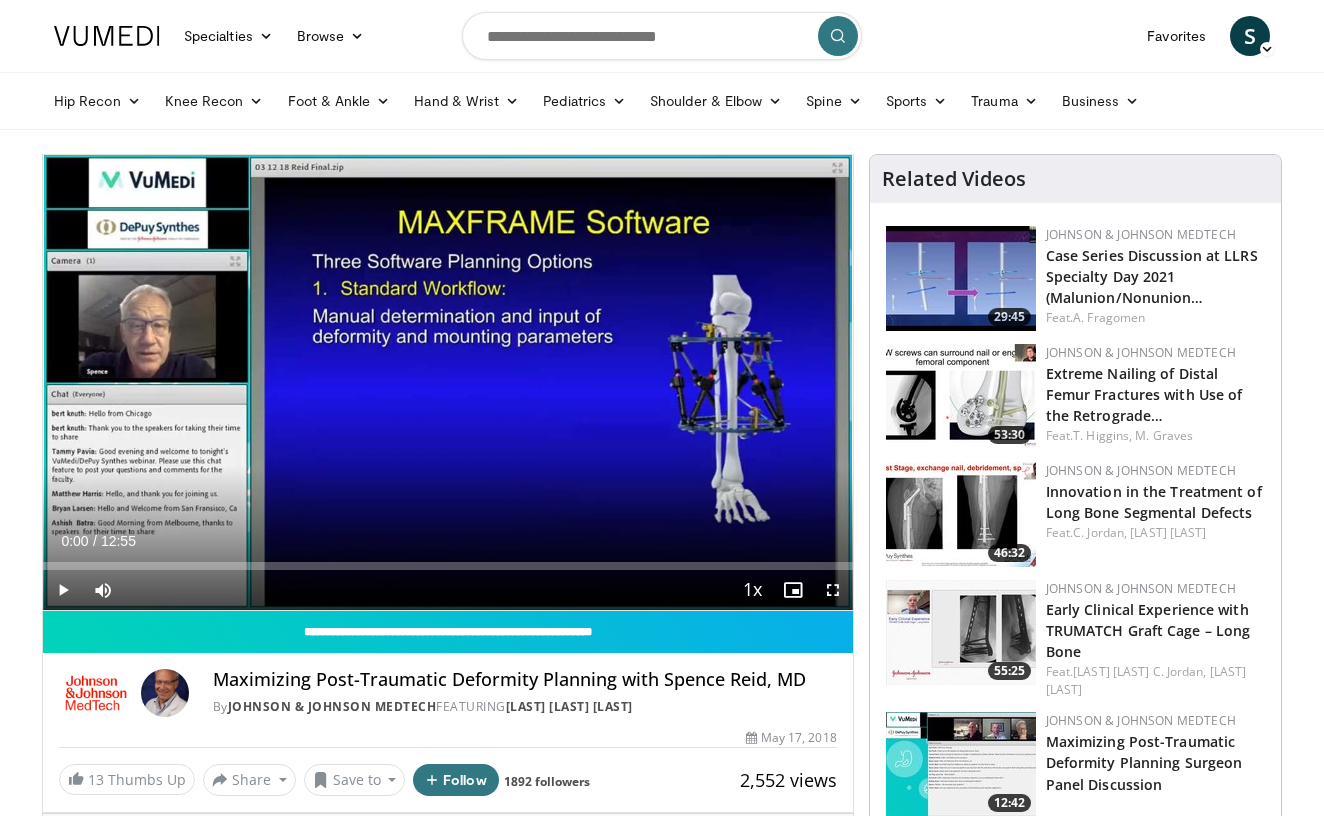 click at bounding box center [63, 590] 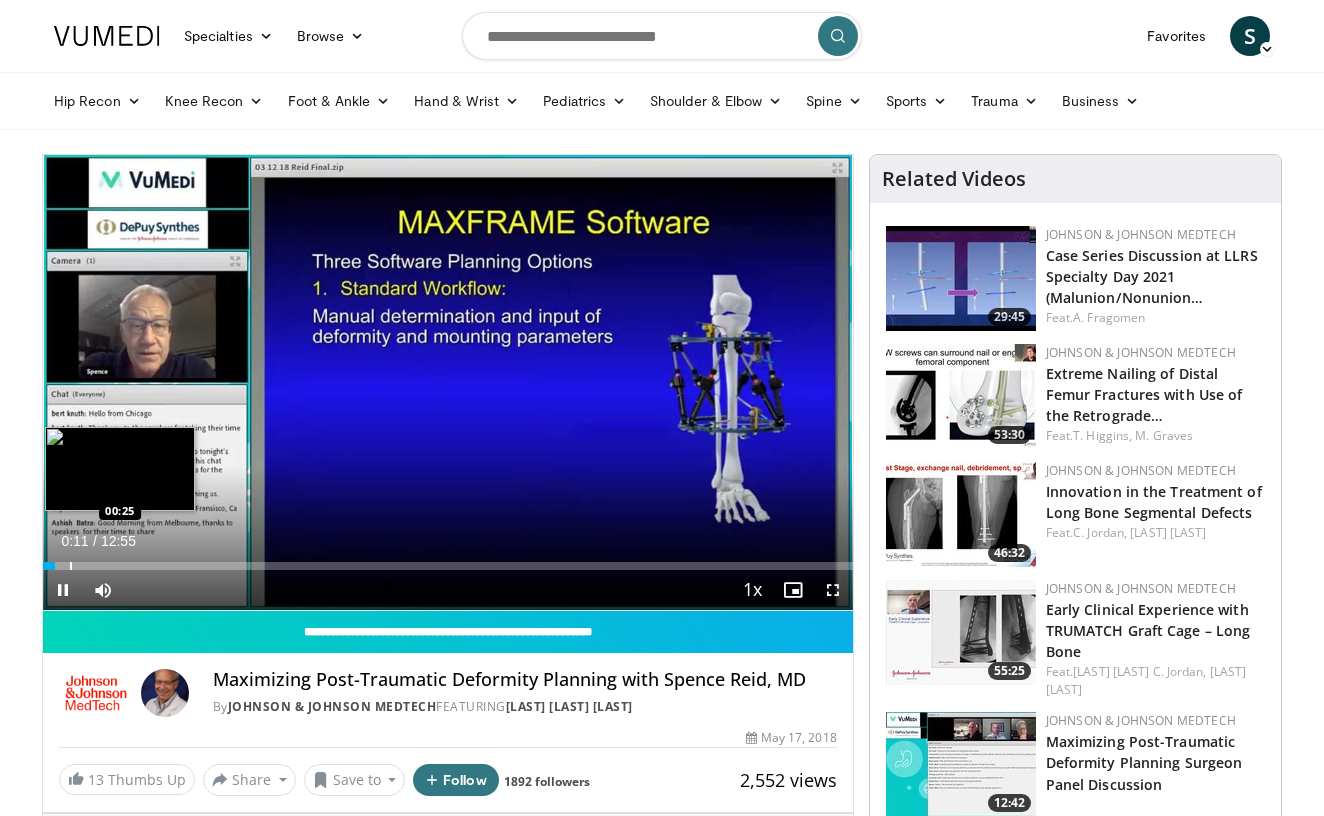 click at bounding box center [71, 566] 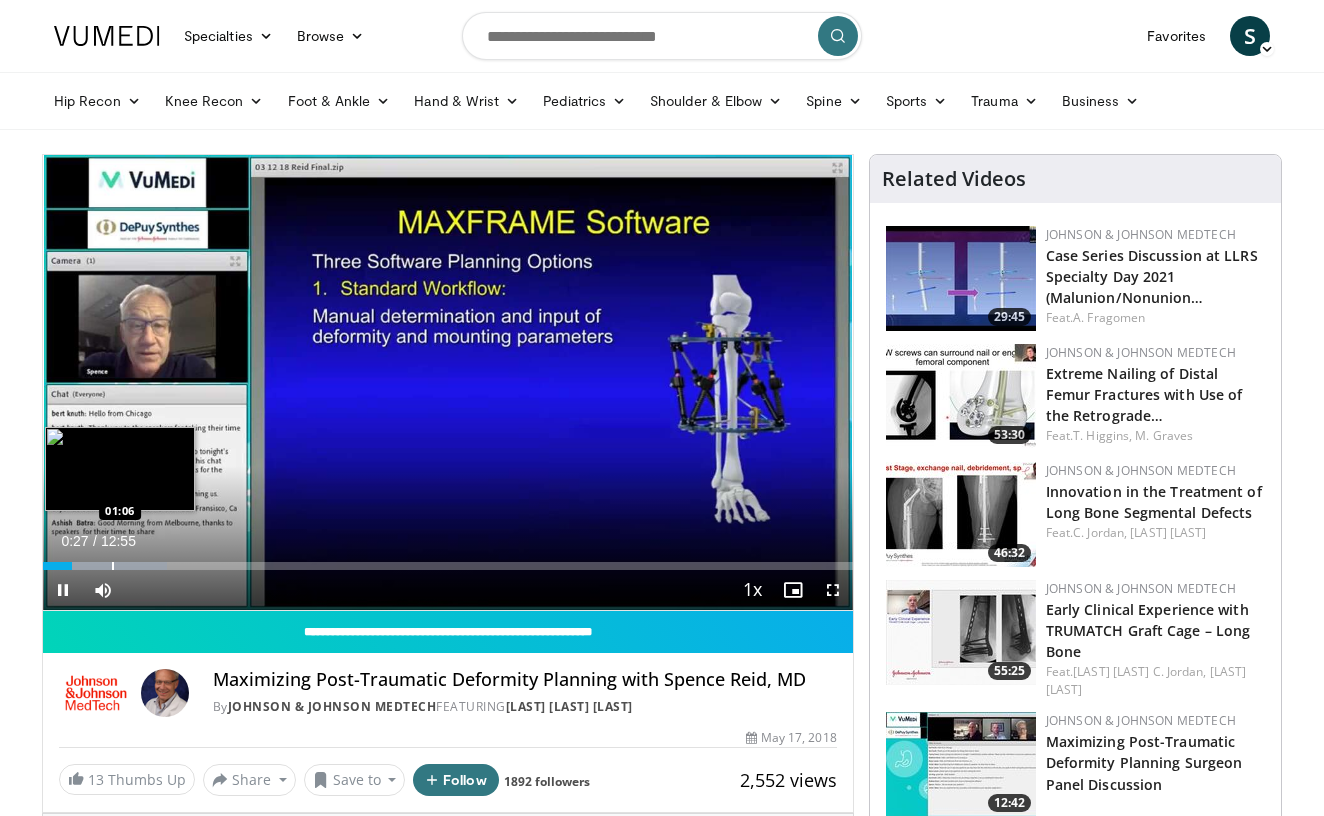 click on "Loaded :  15.32% 00:27 01:06" at bounding box center [448, 560] 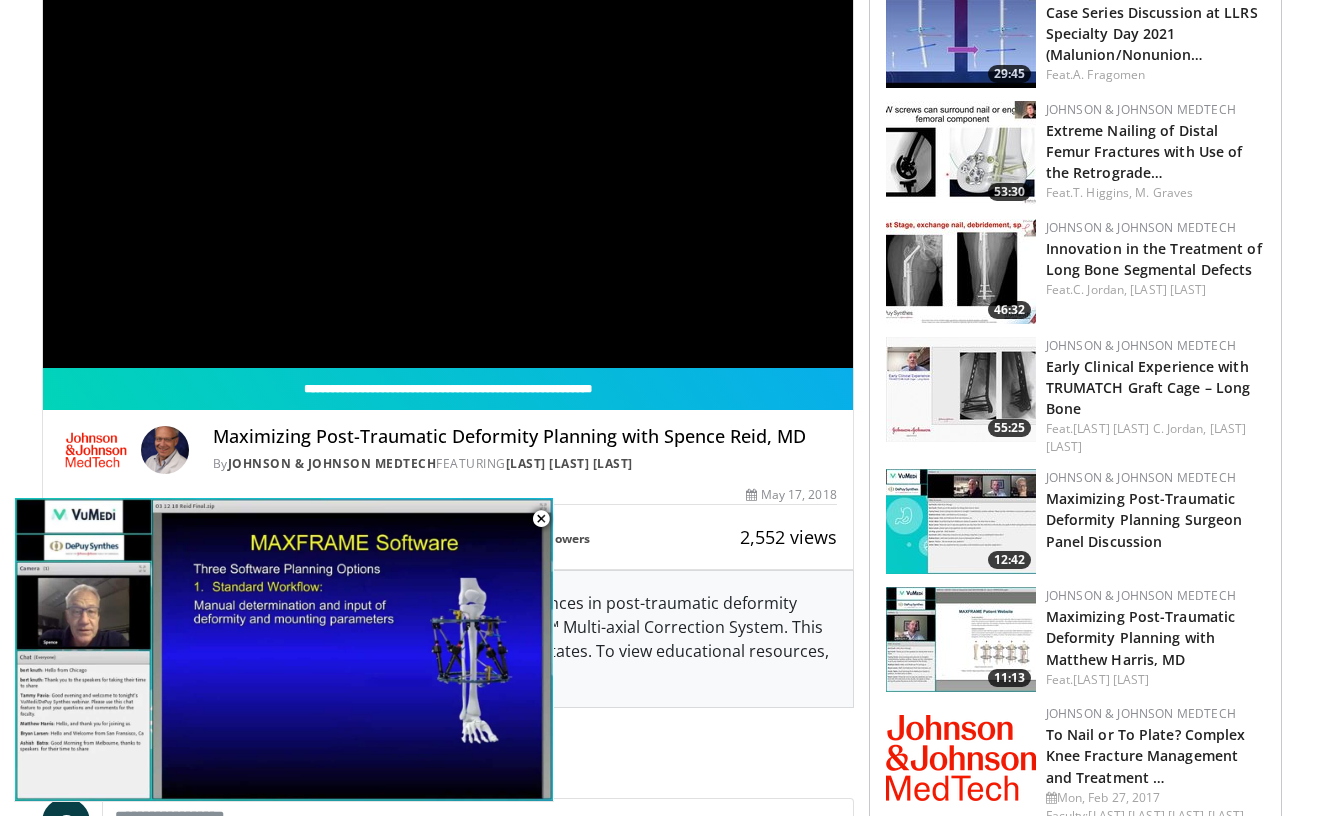 scroll, scrollTop: 259, scrollLeft: 0, axis: vertical 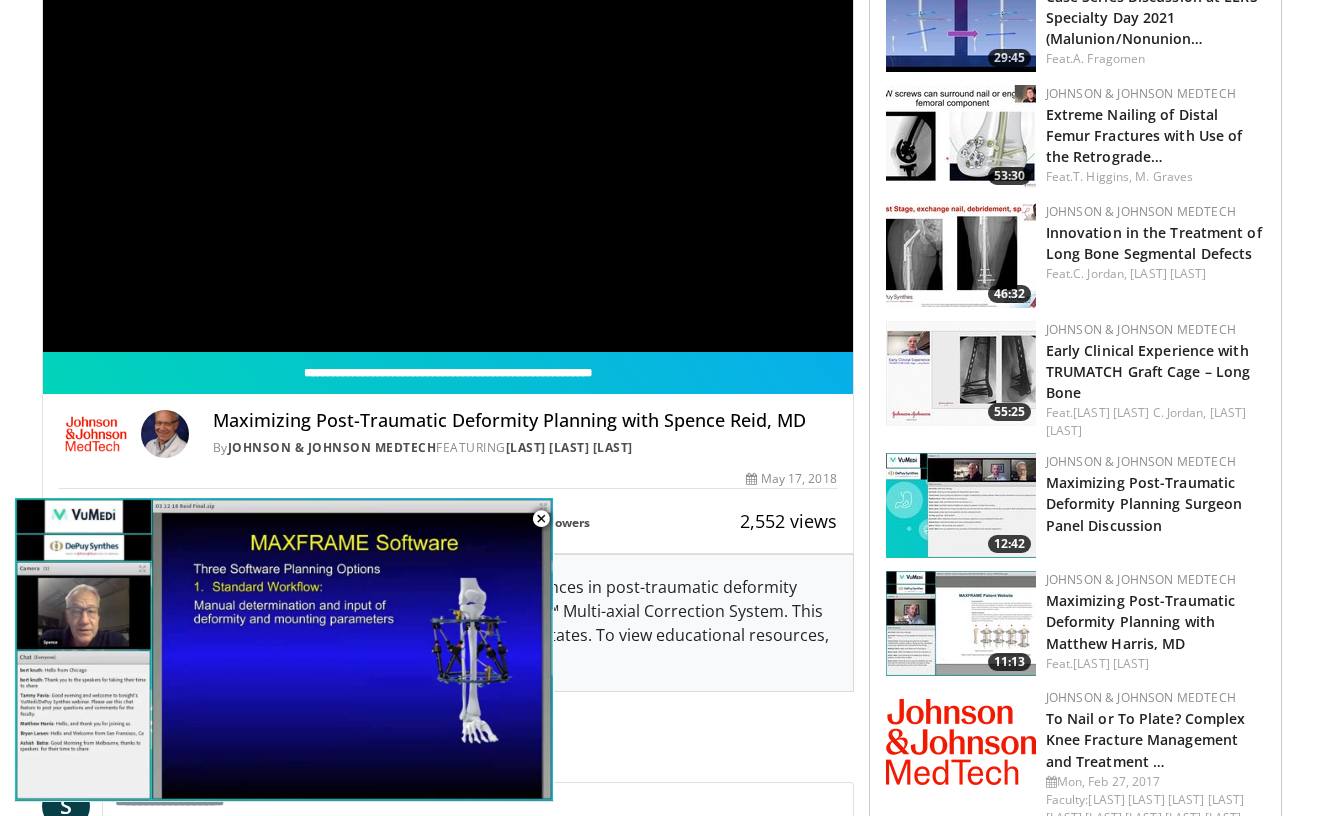 click at bounding box center [961, 623] 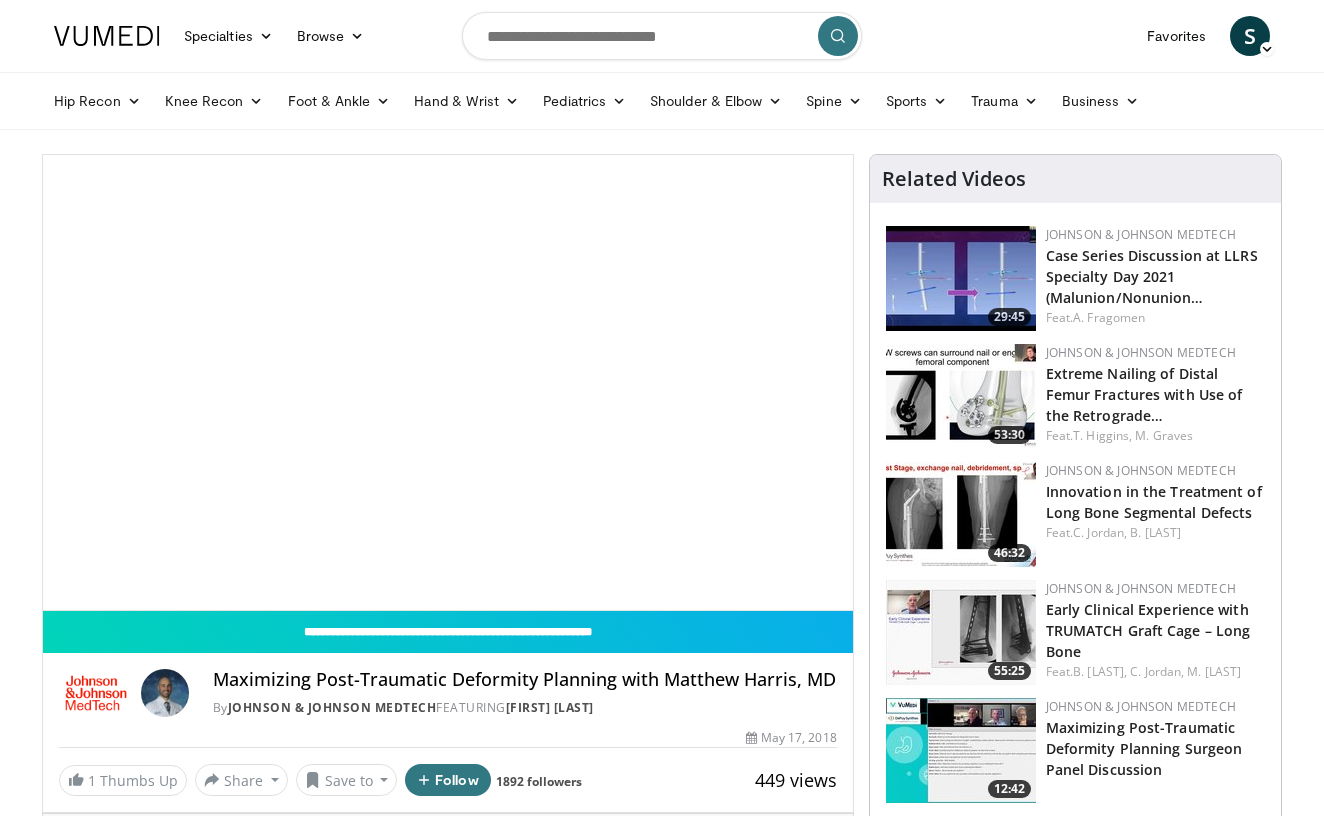 scroll, scrollTop: 0, scrollLeft: 0, axis: both 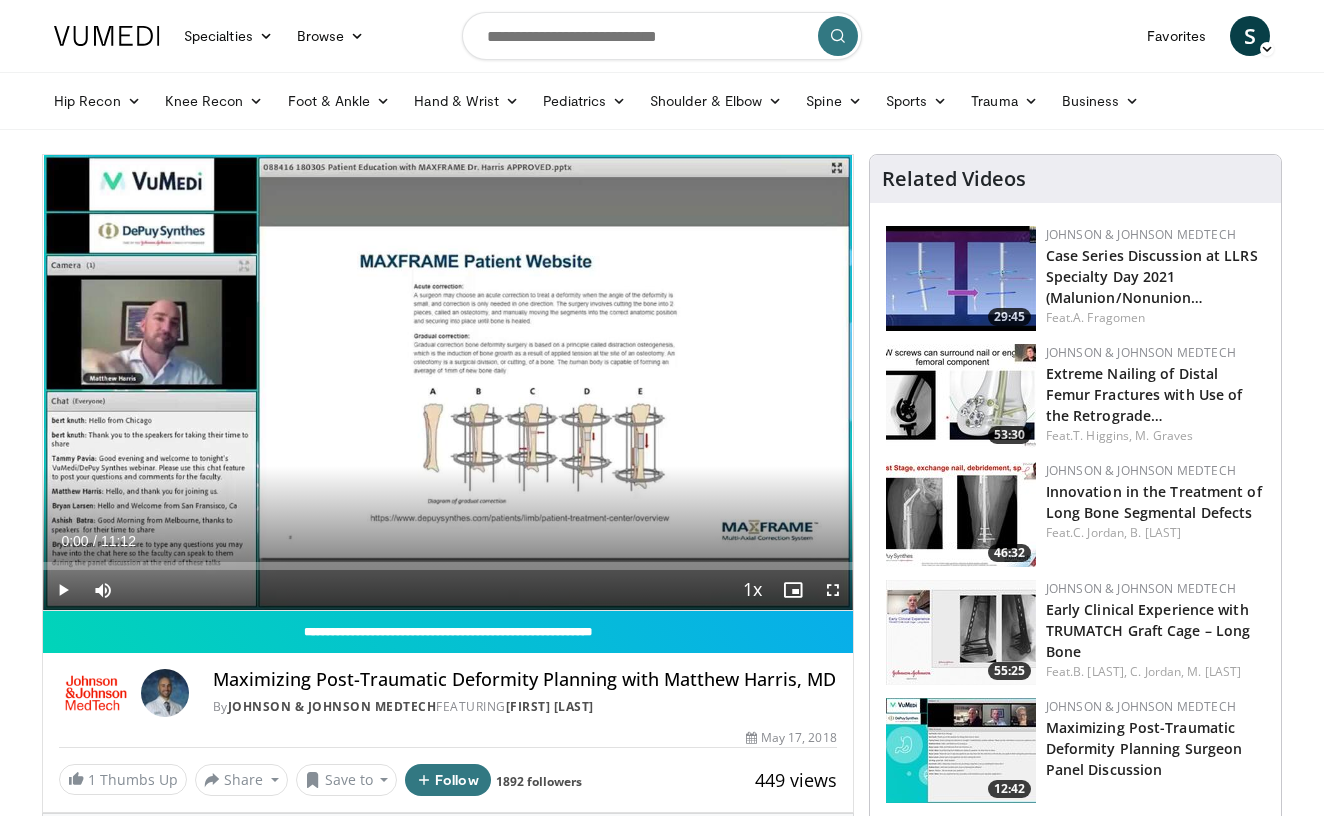 click at bounding box center [63, 590] 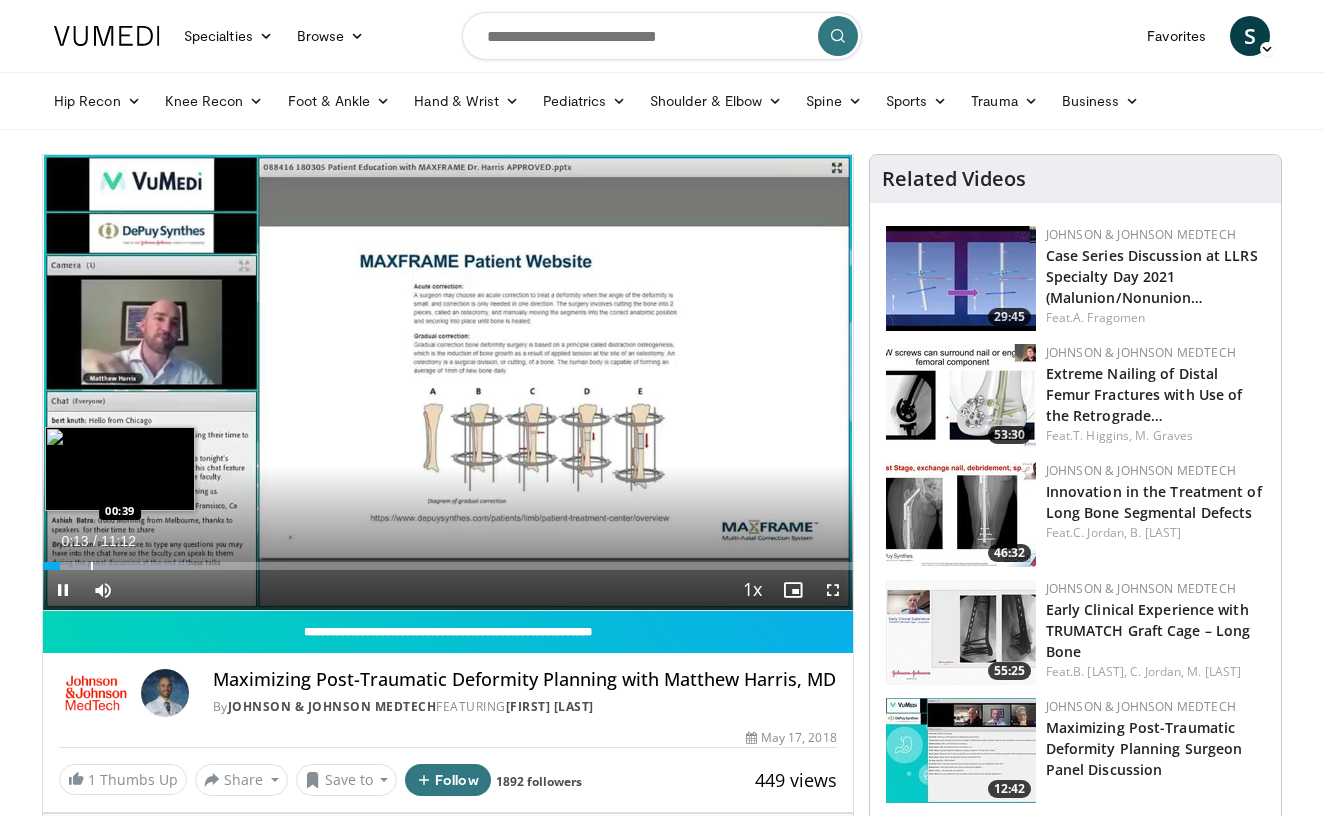 click at bounding box center (92, 566) 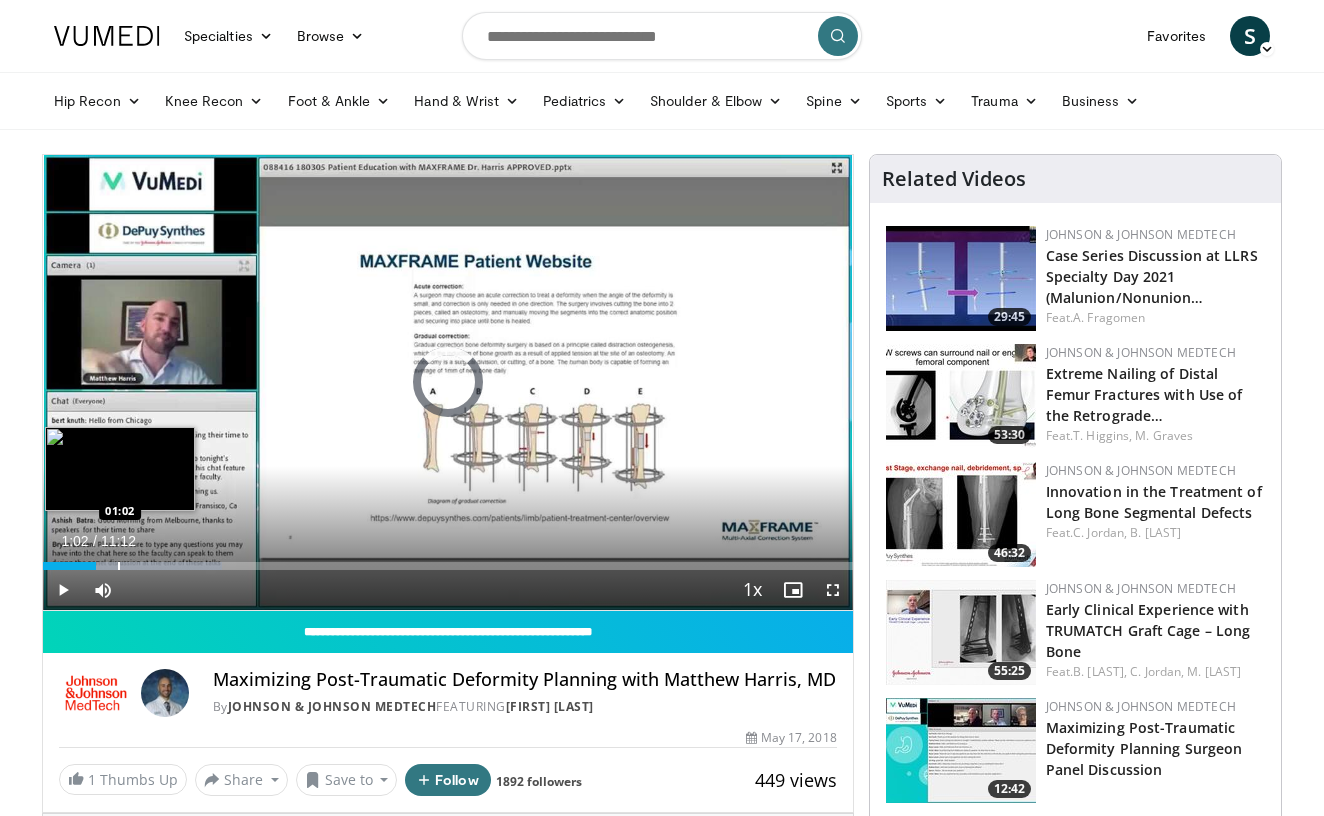 click at bounding box center (119, 566) 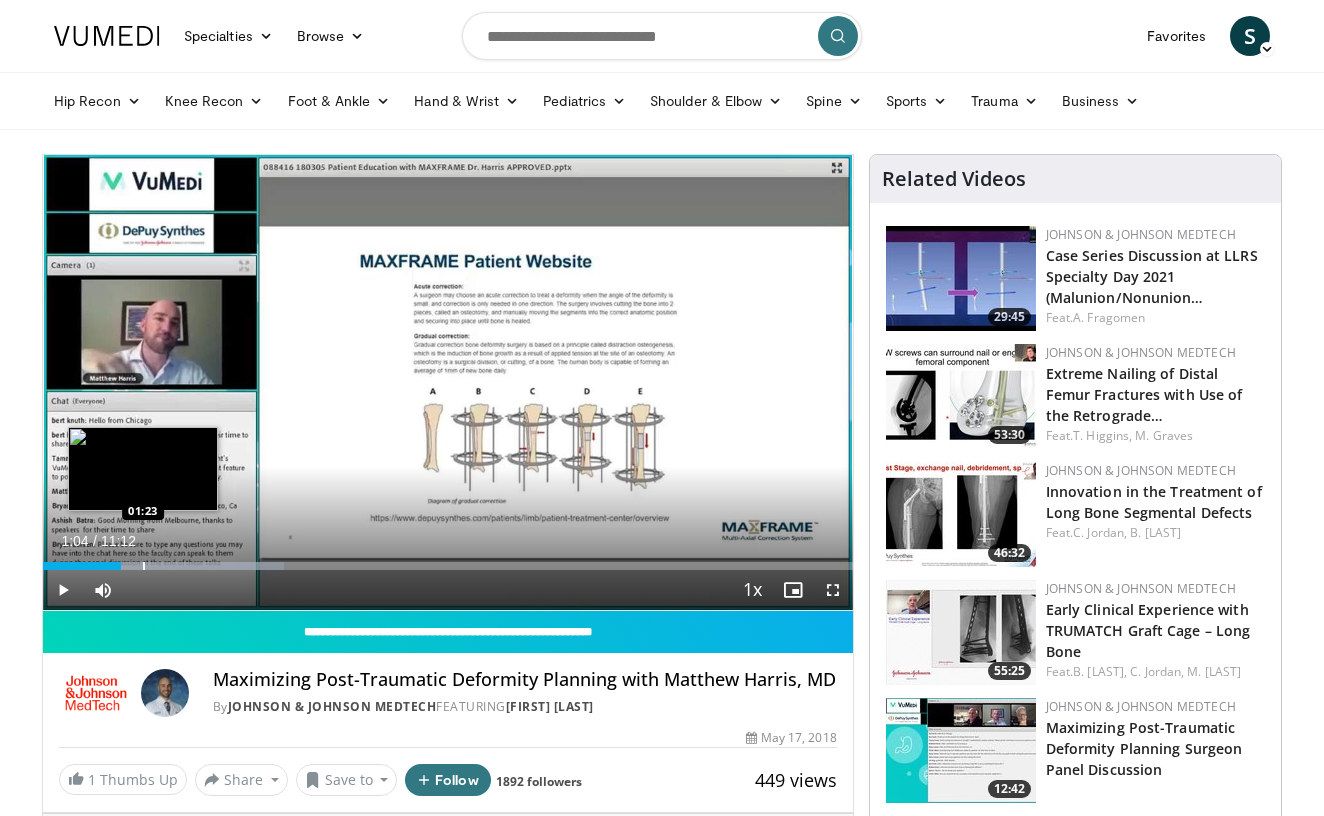 click at bounding box center [144, 566] 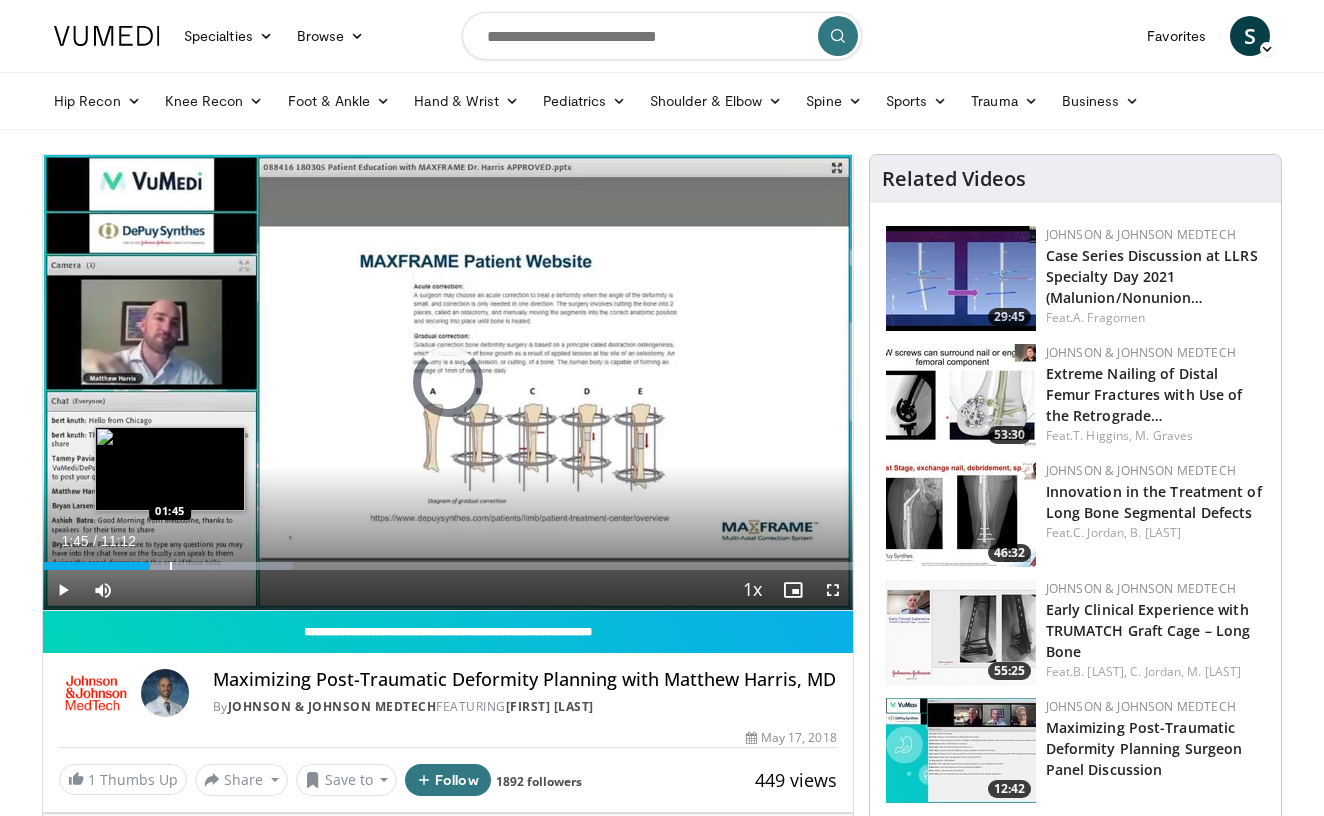 click at bounding box center [171, 566] 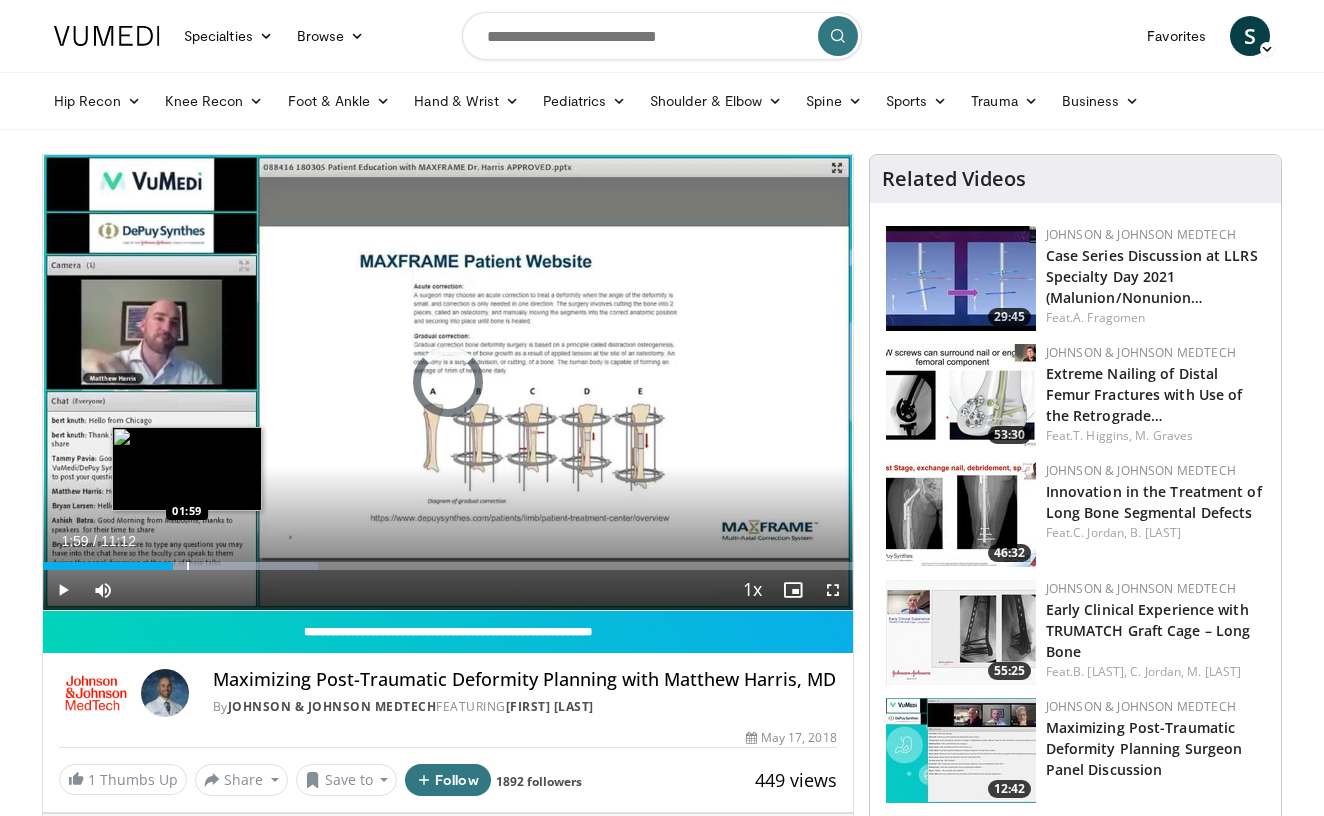 click at bounding box center (188, 566) 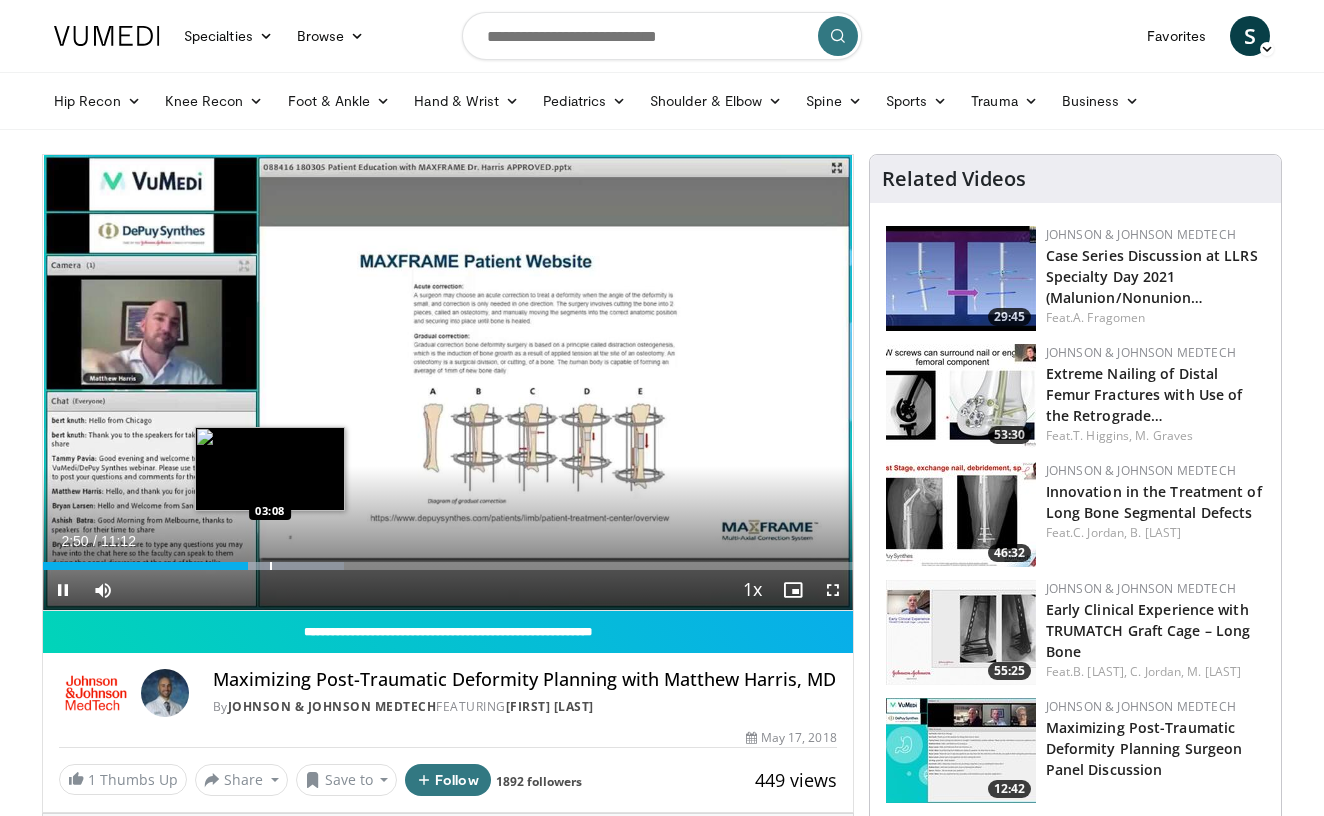 click at bounding box center [271, 566] 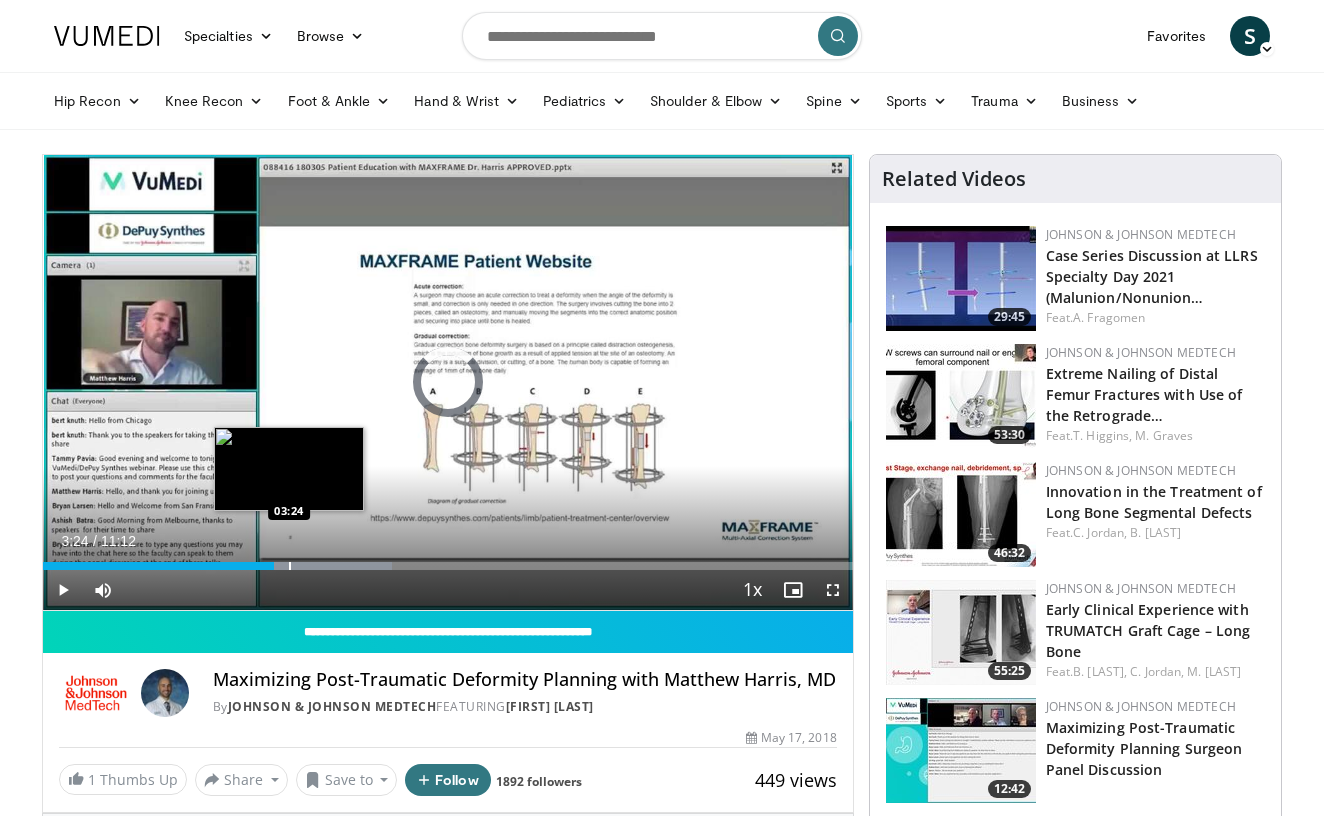 click on "Loaded :  43.16% 03:12 03:24" at bounding box center [448, 566] 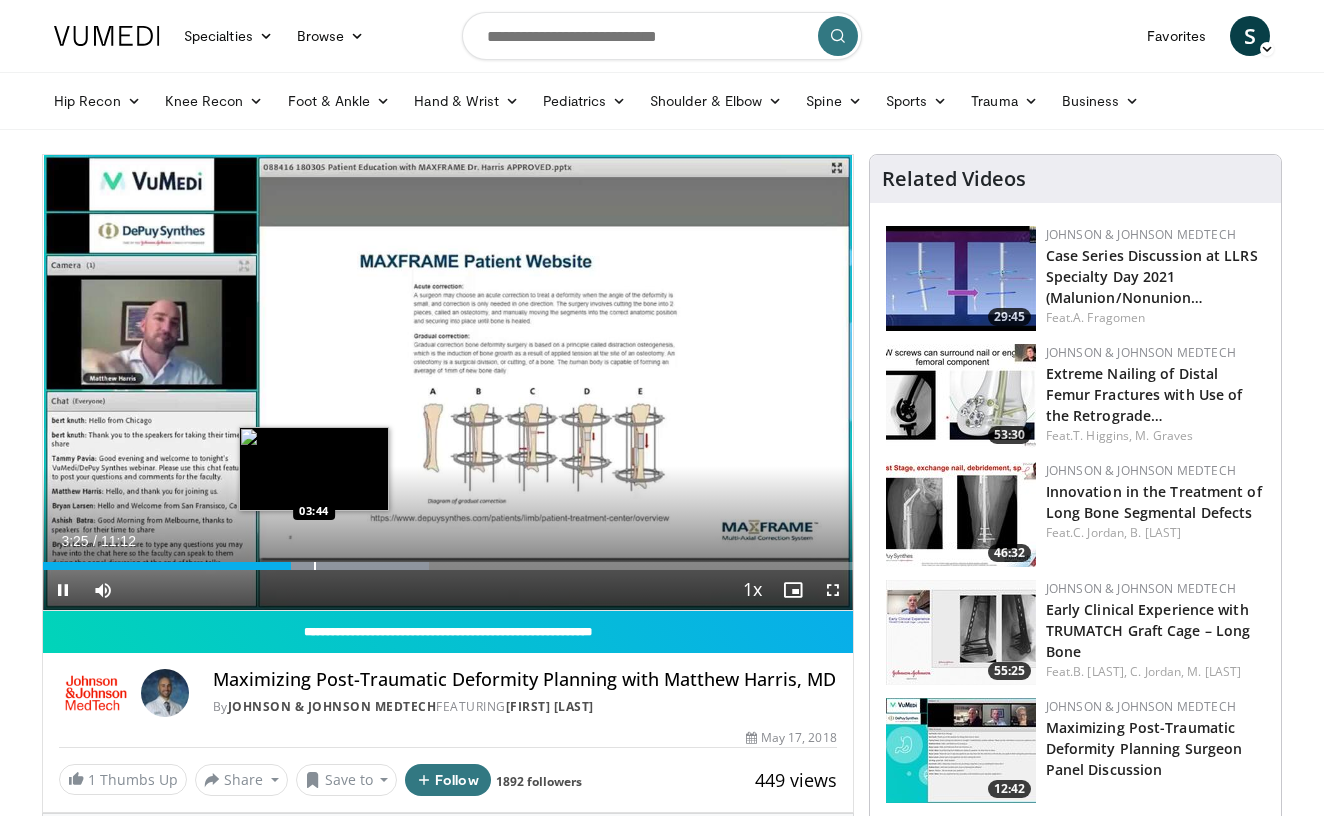 click at bounding box center (315, 566) 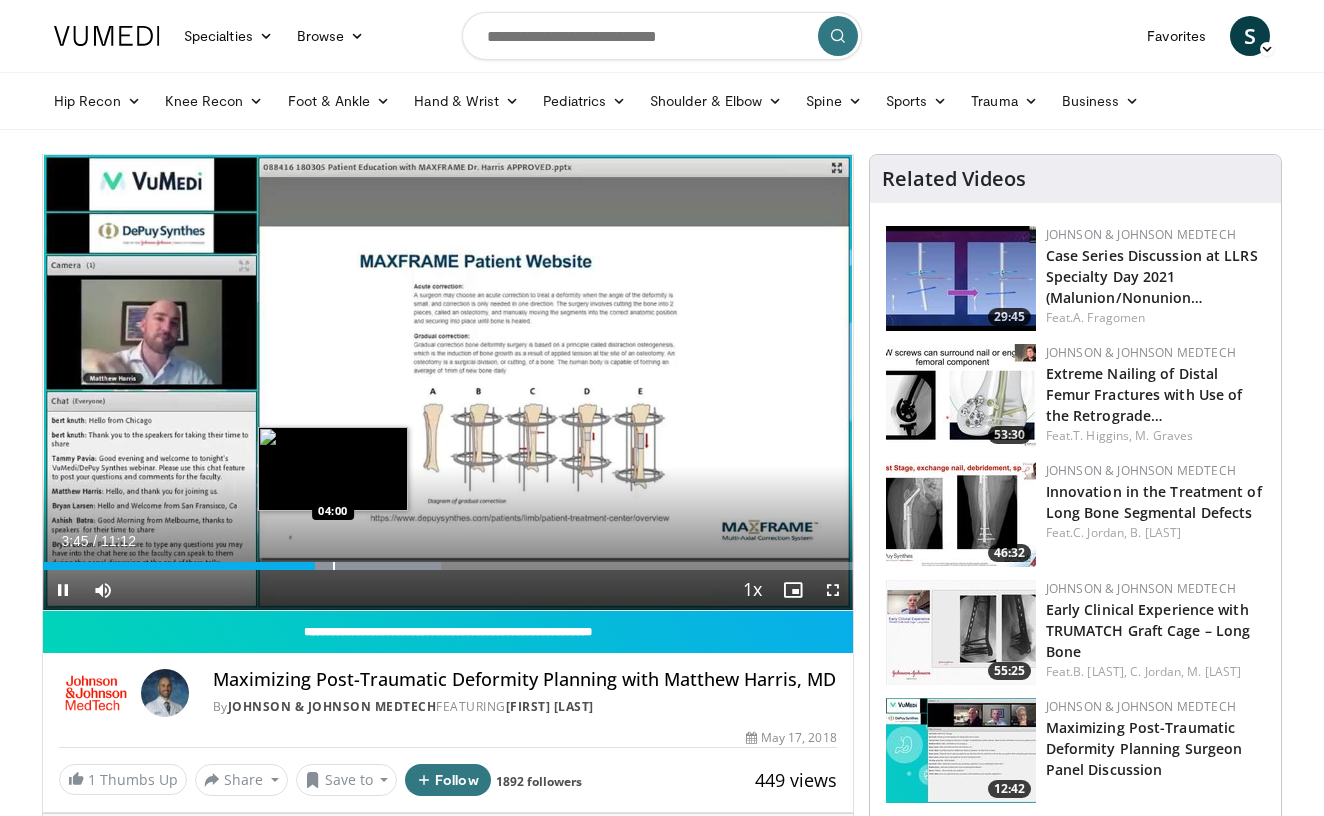 click at bounding box center [334, 566] 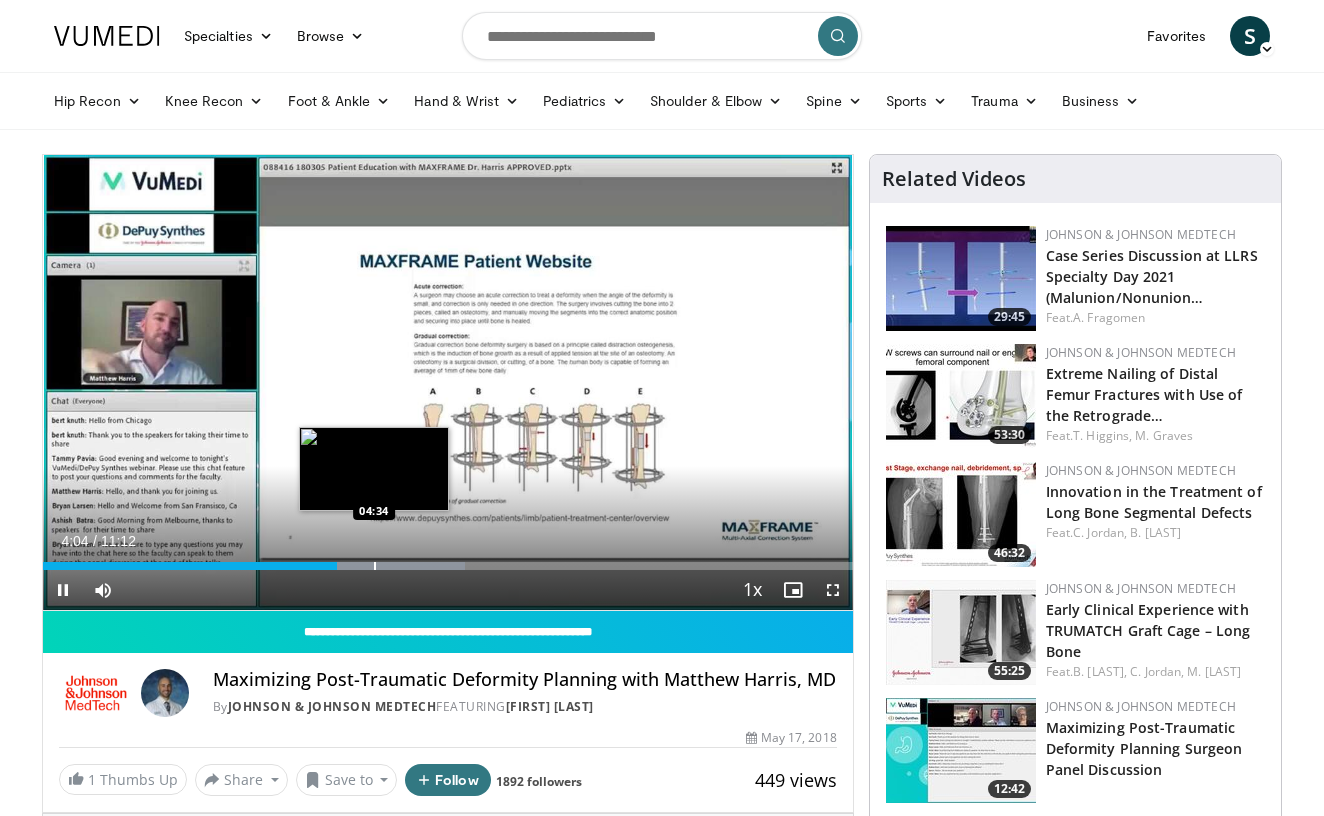 click at bounding box center [375, 566] 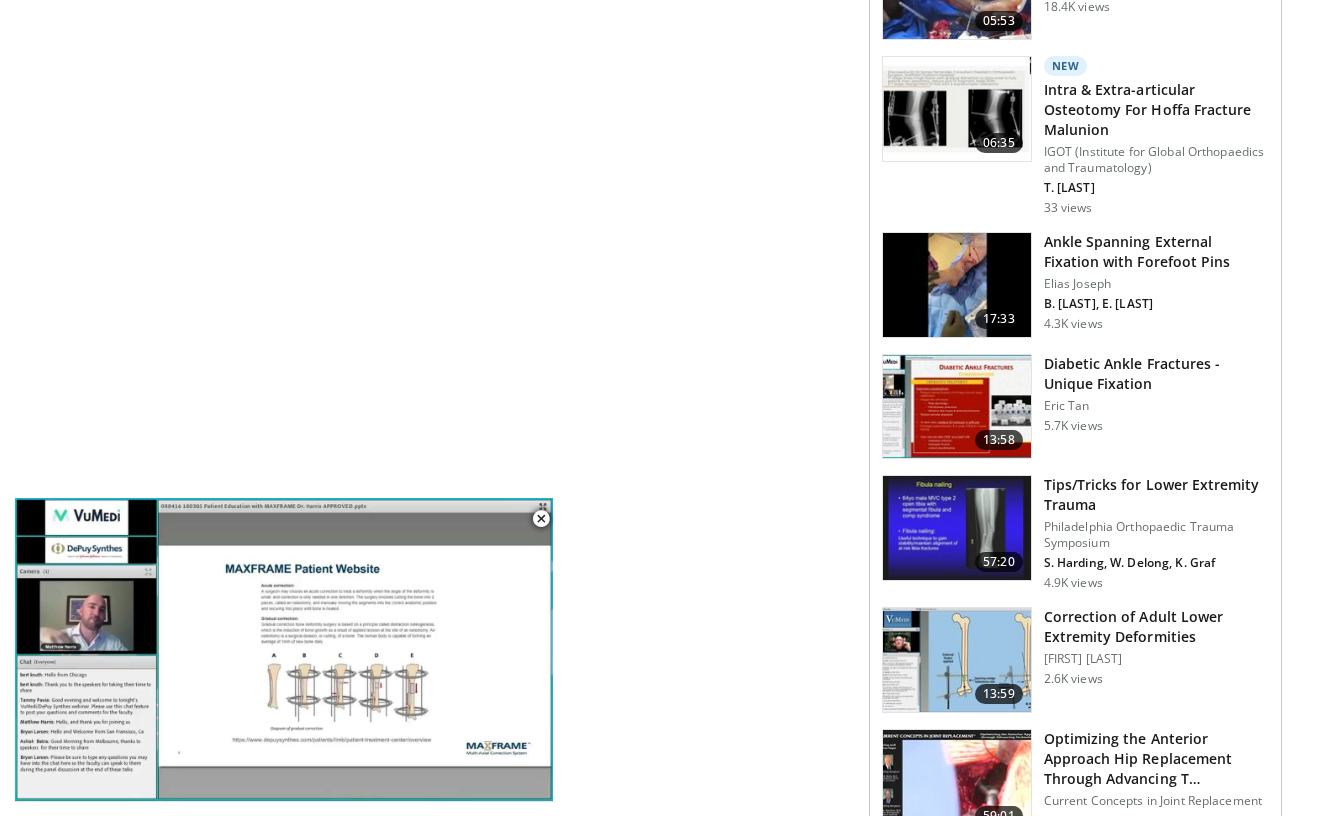 scroll, scrollTop: 1303, scrollLeft: 0, axis: vertical 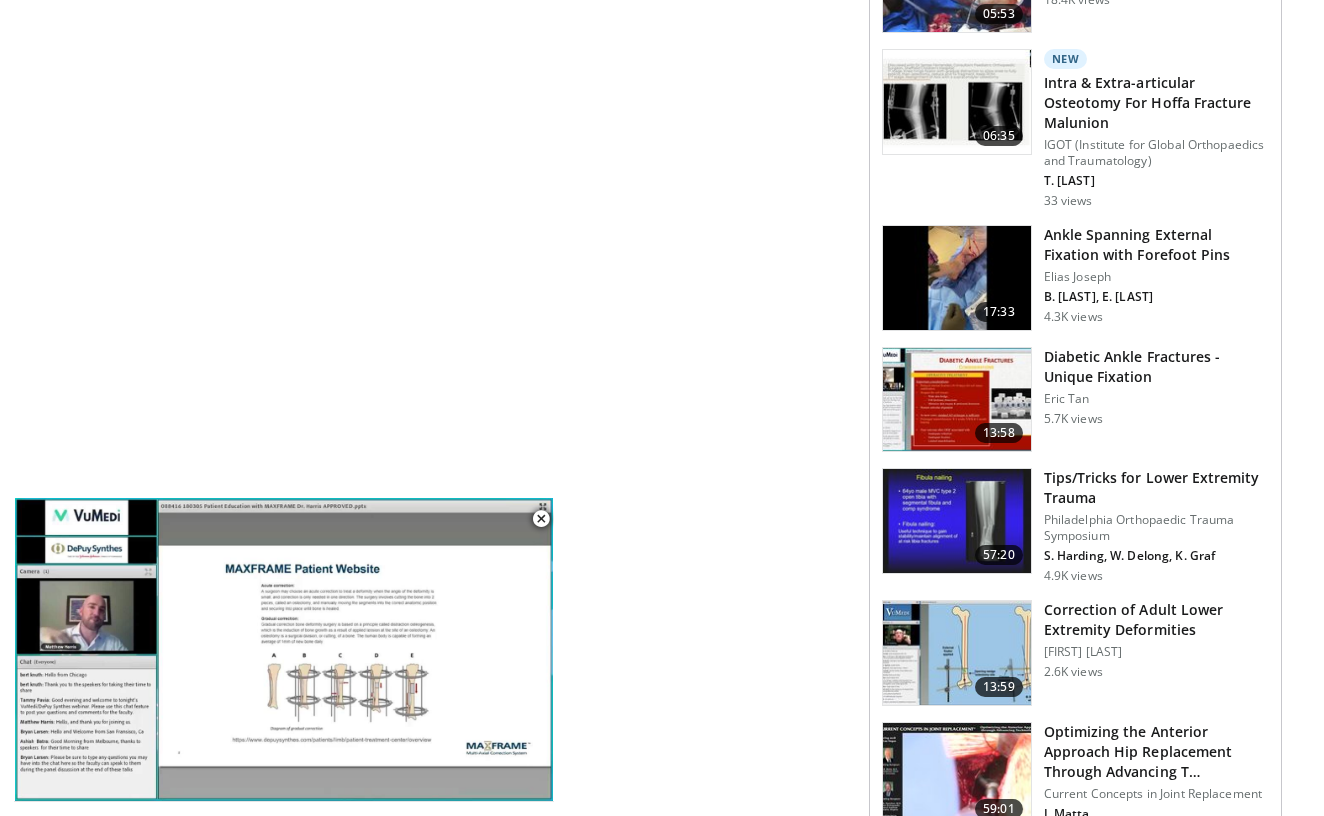 click at bounding box center [957, 653] 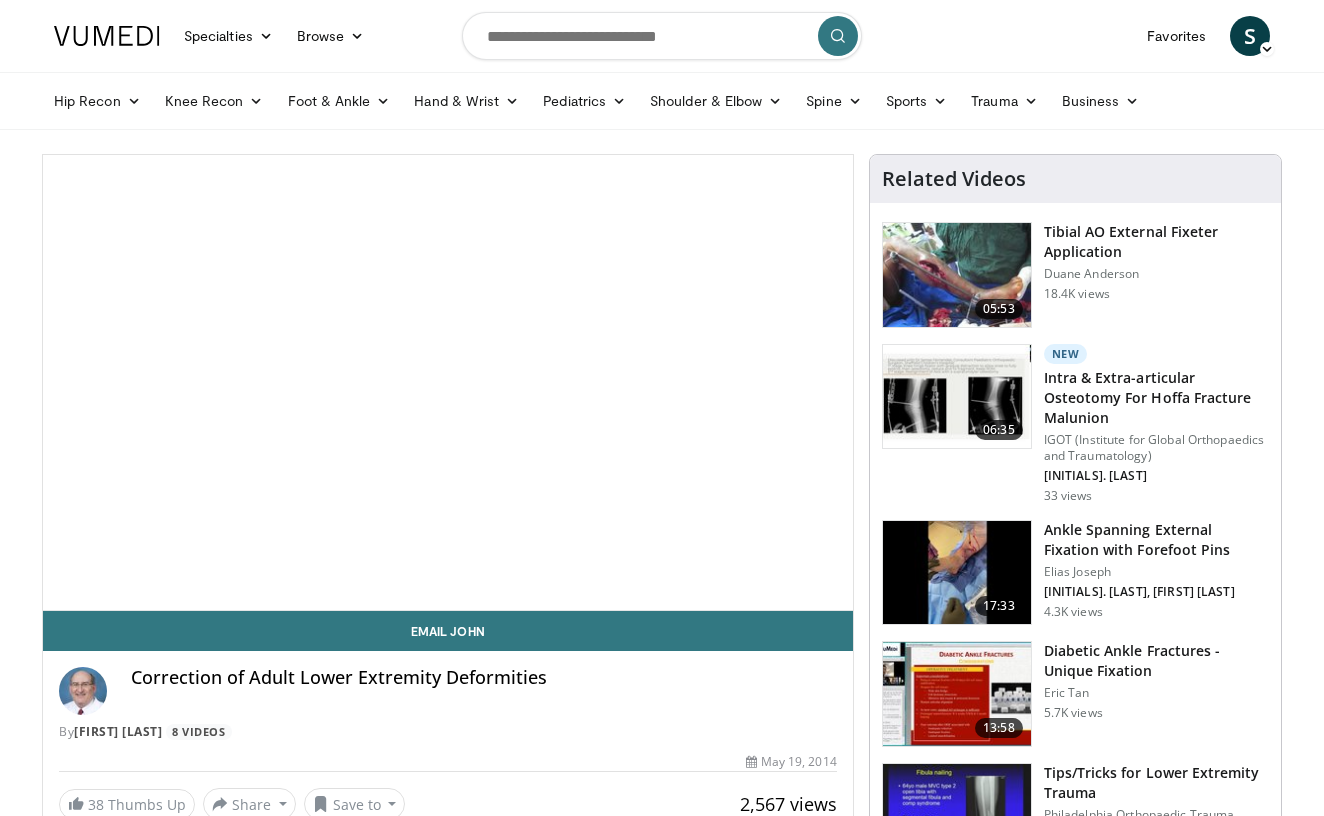 scroll, scrollTop: 0, scrollLeft: 0, axis: both 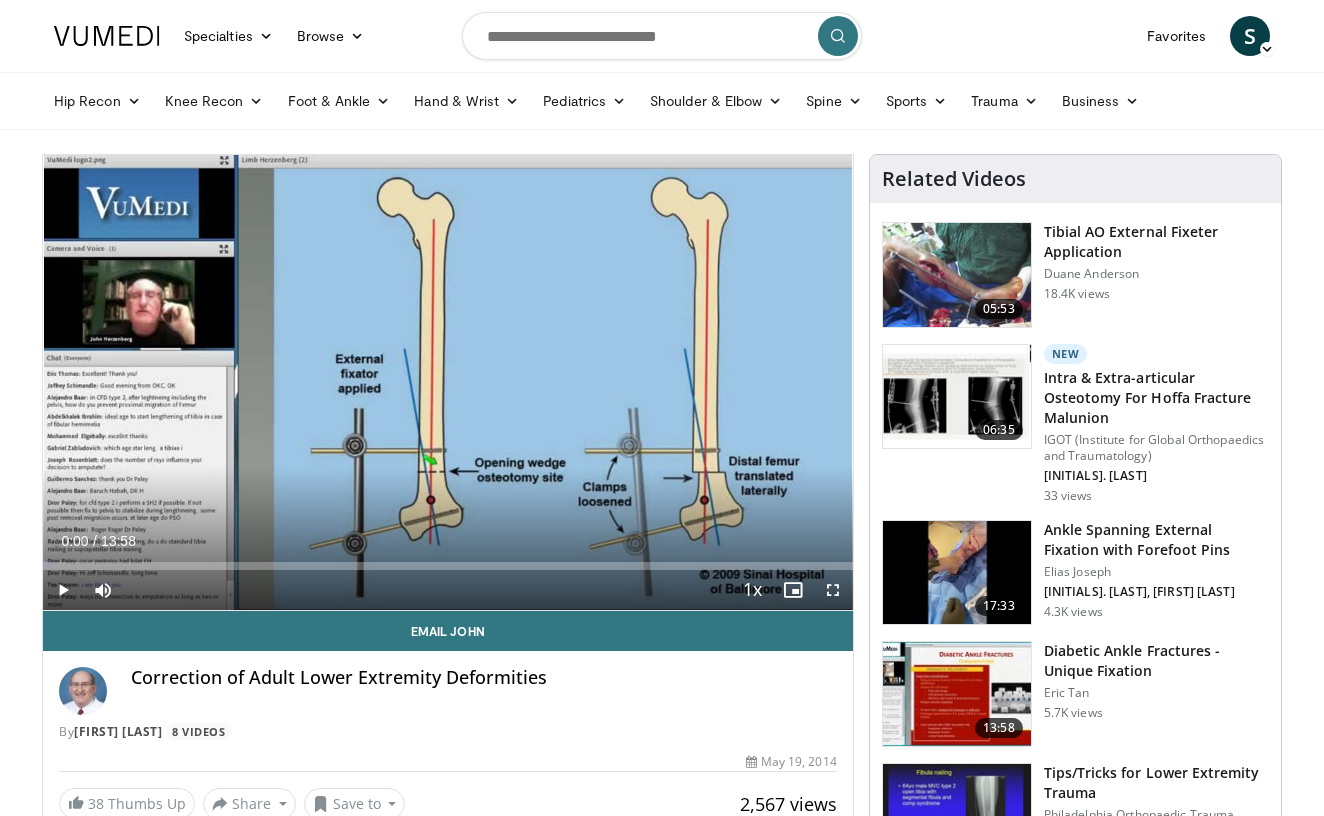 click at bounding box center (63, 590) 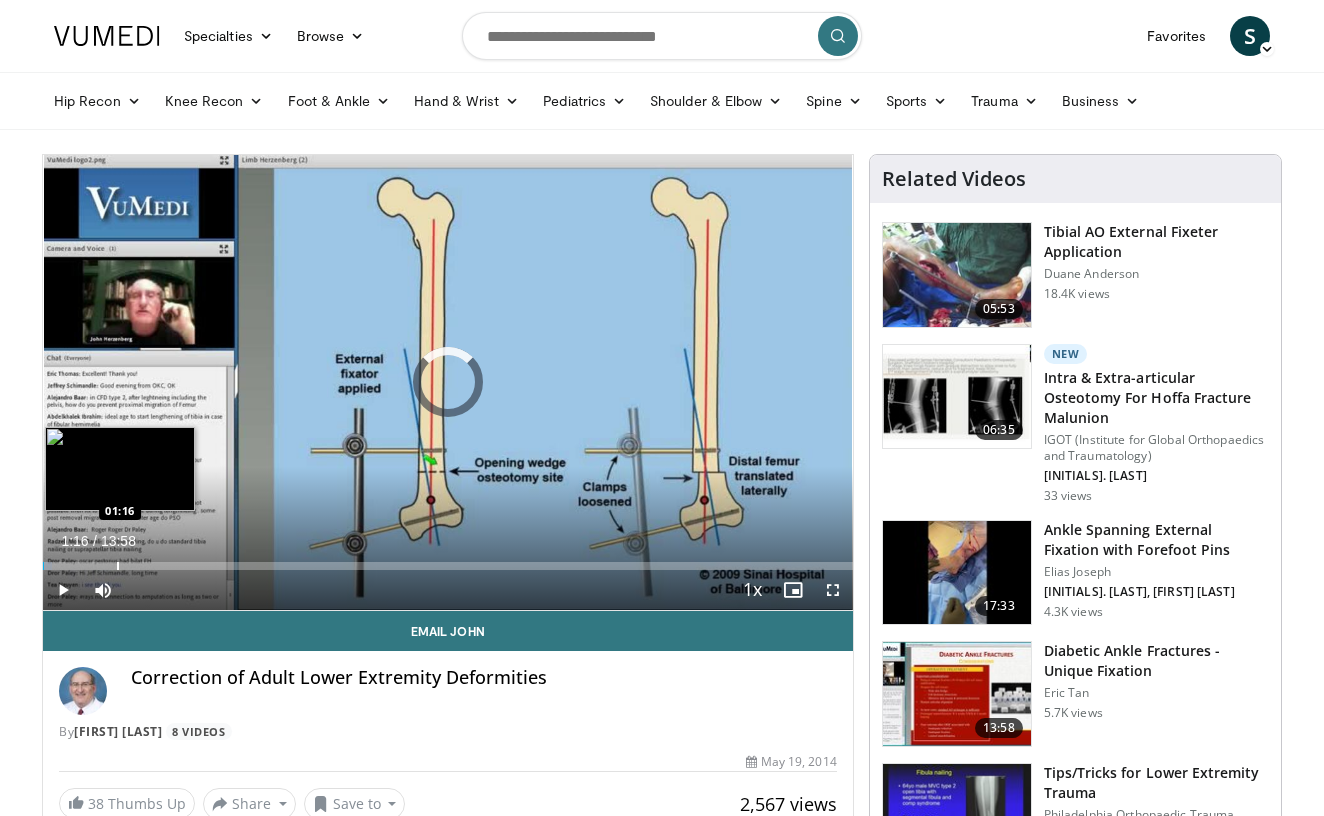 click at bounding box center (118, 566) 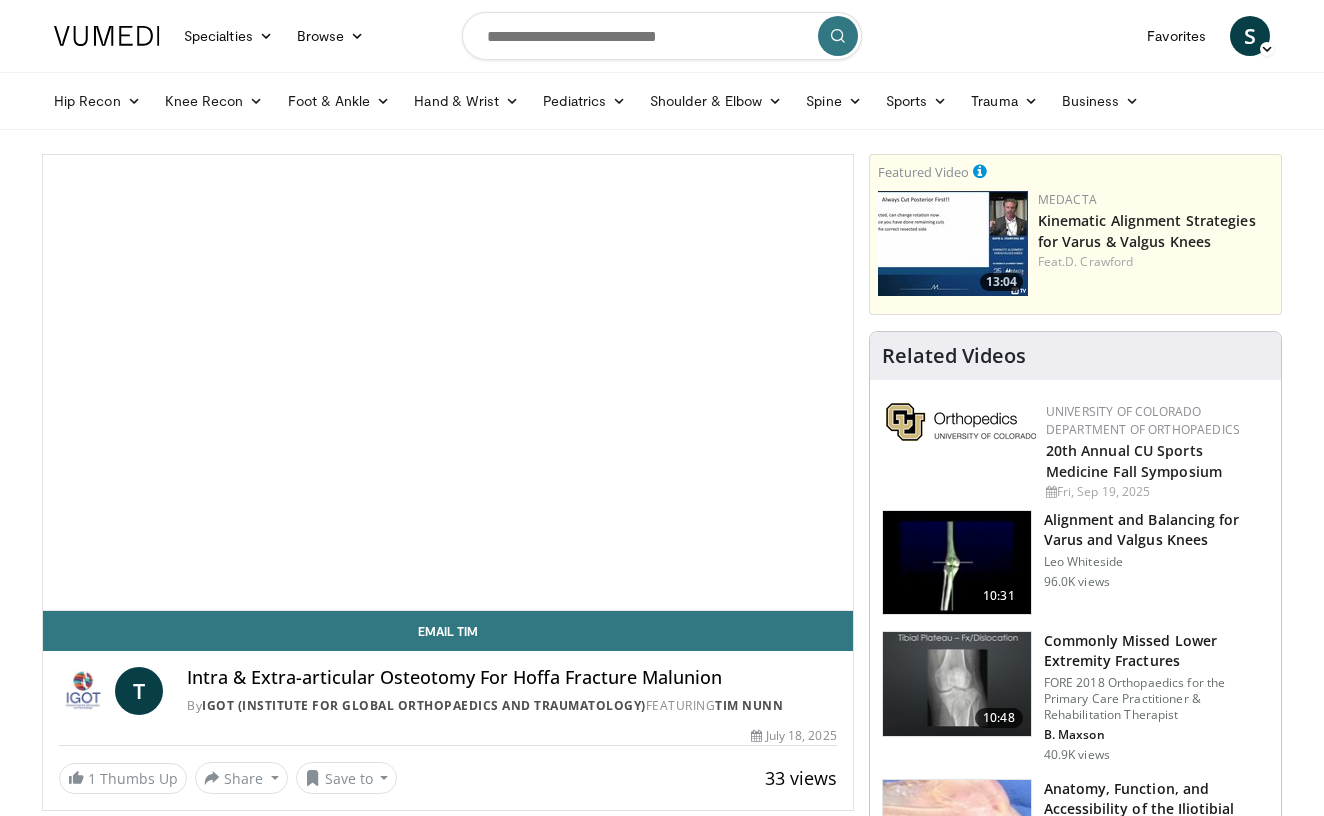 scroll, scrollTop: 0, scrollLeft: 0, axis: both 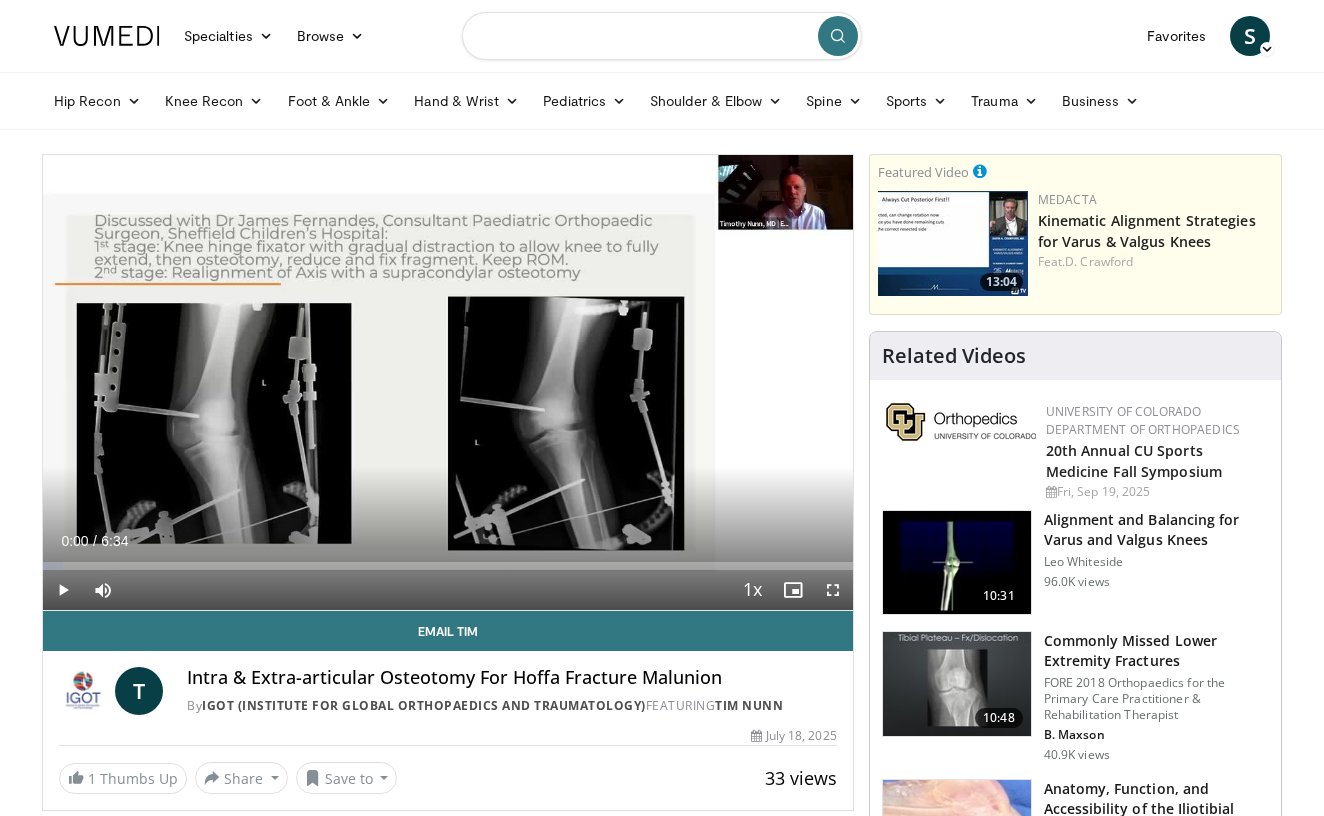 click at bounding box center (662, 36) 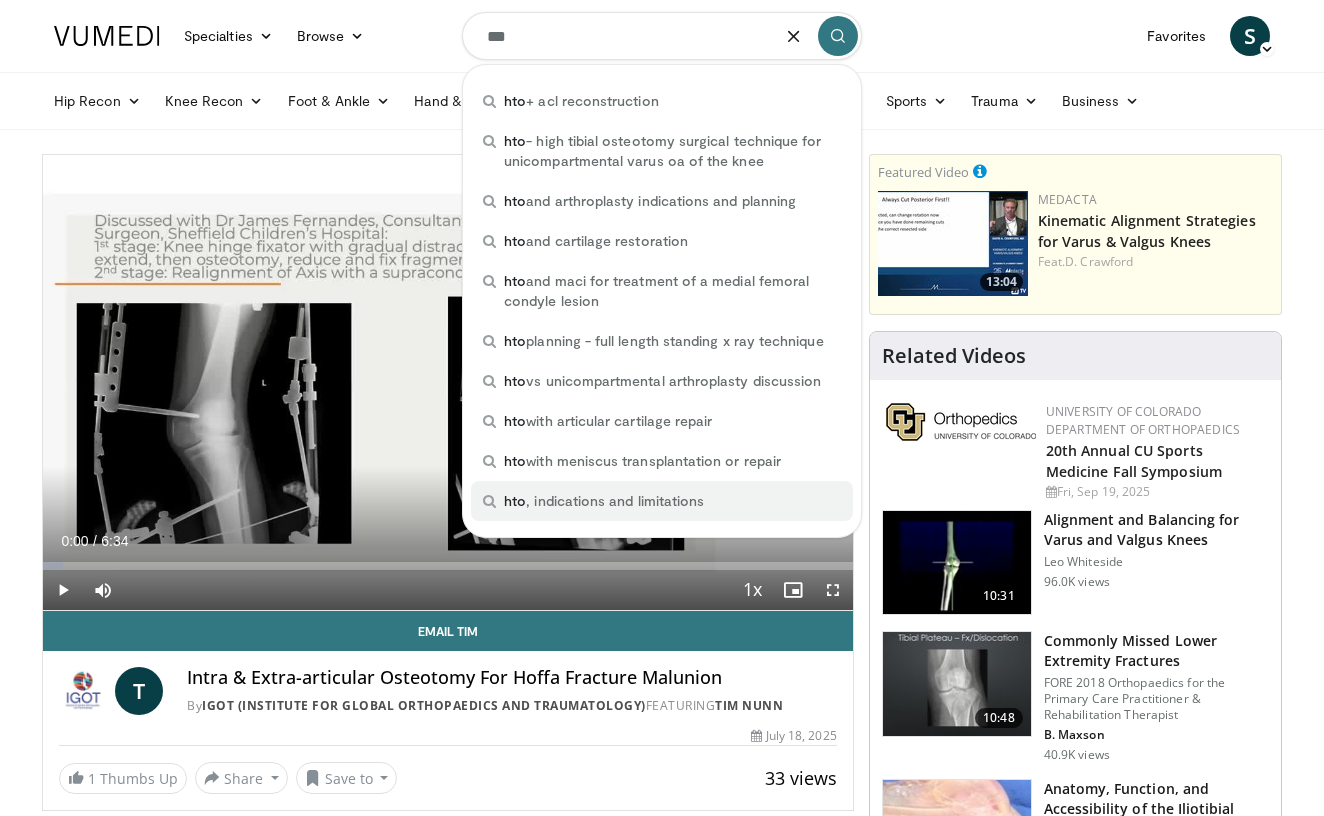 drag, startPoint x: 568, startPoint y: 40, endPoint x: 682, endPoint y: 505, distance: 478.7703 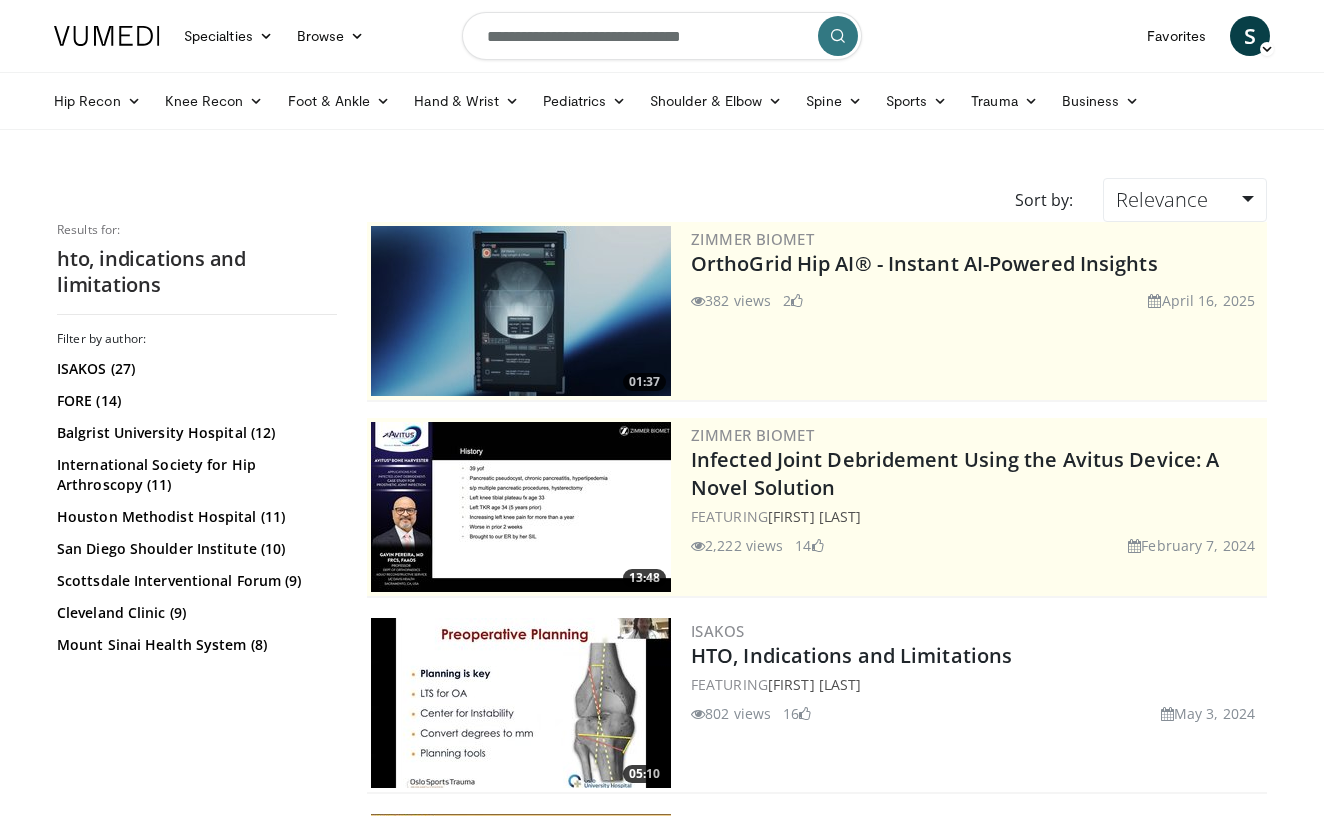 scroll, scrollTop: 0, scrollLeft: 0, axis: both 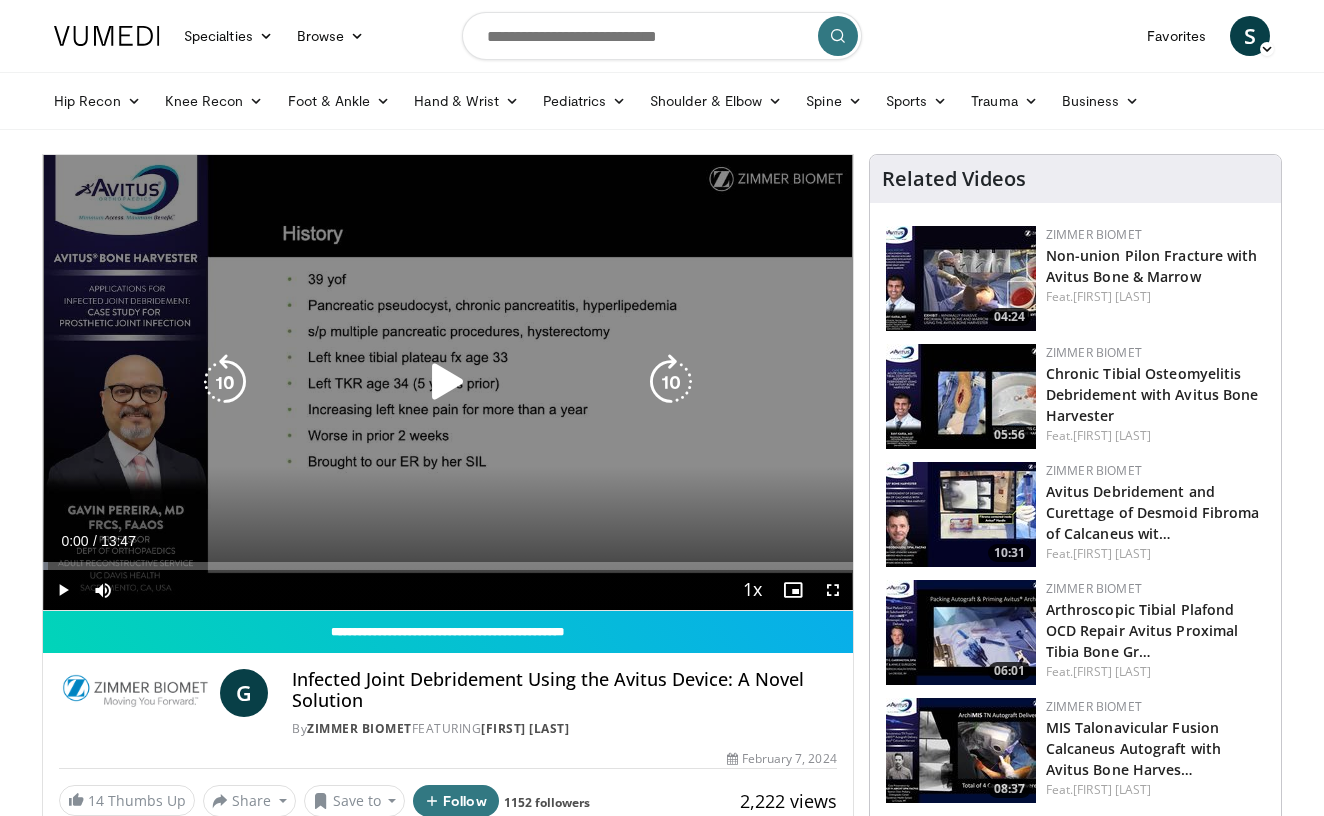 click at bounding box center [448, 382] 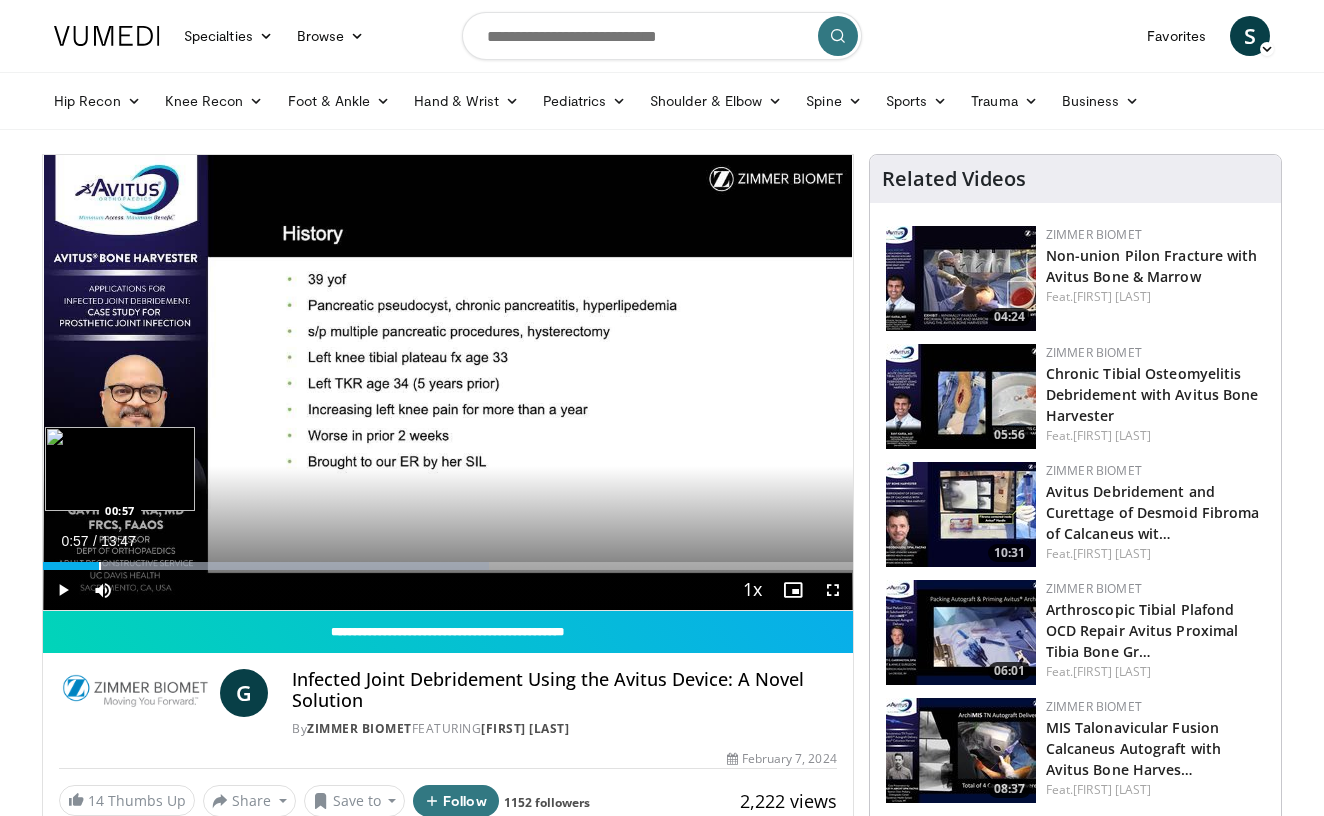 click at bounding box center [100, 566] 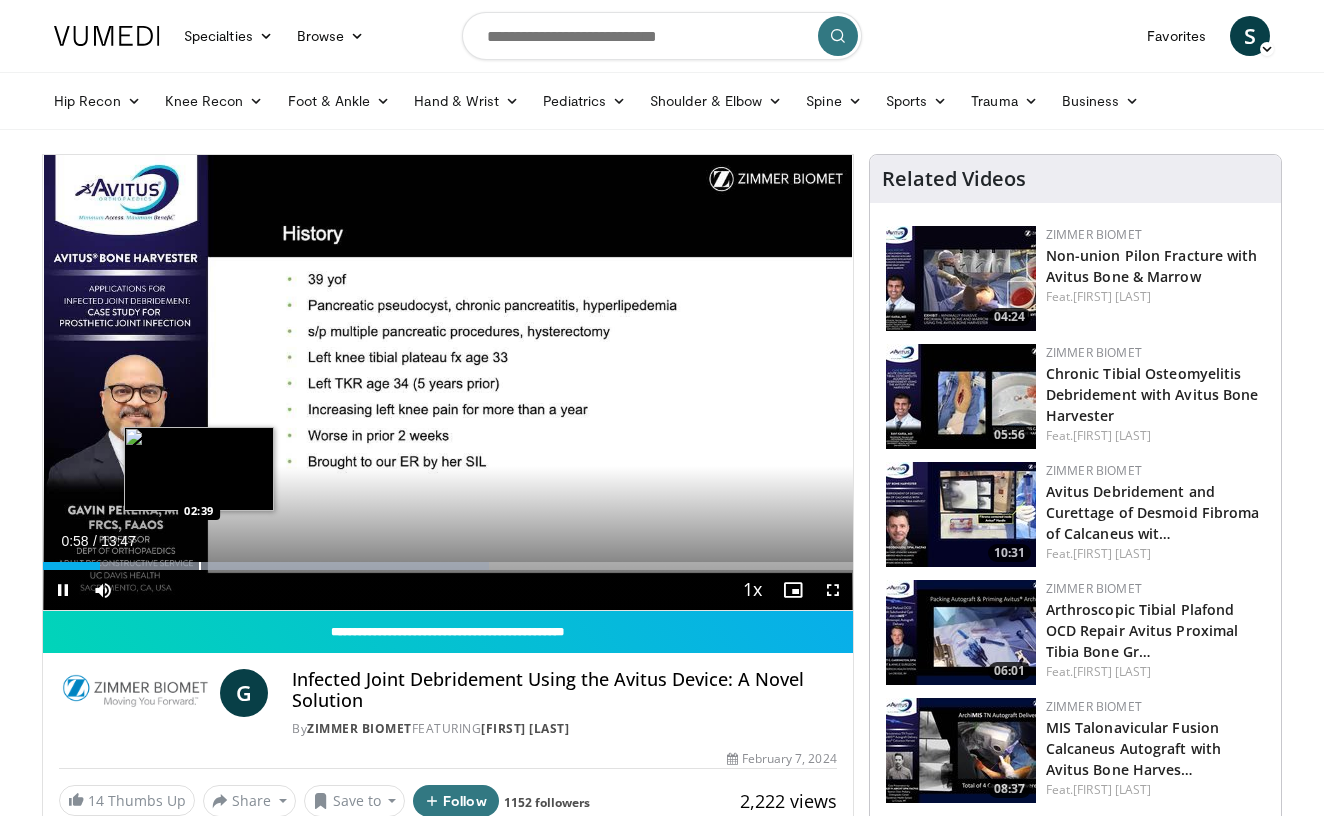 click at bounding box center (200, 566) 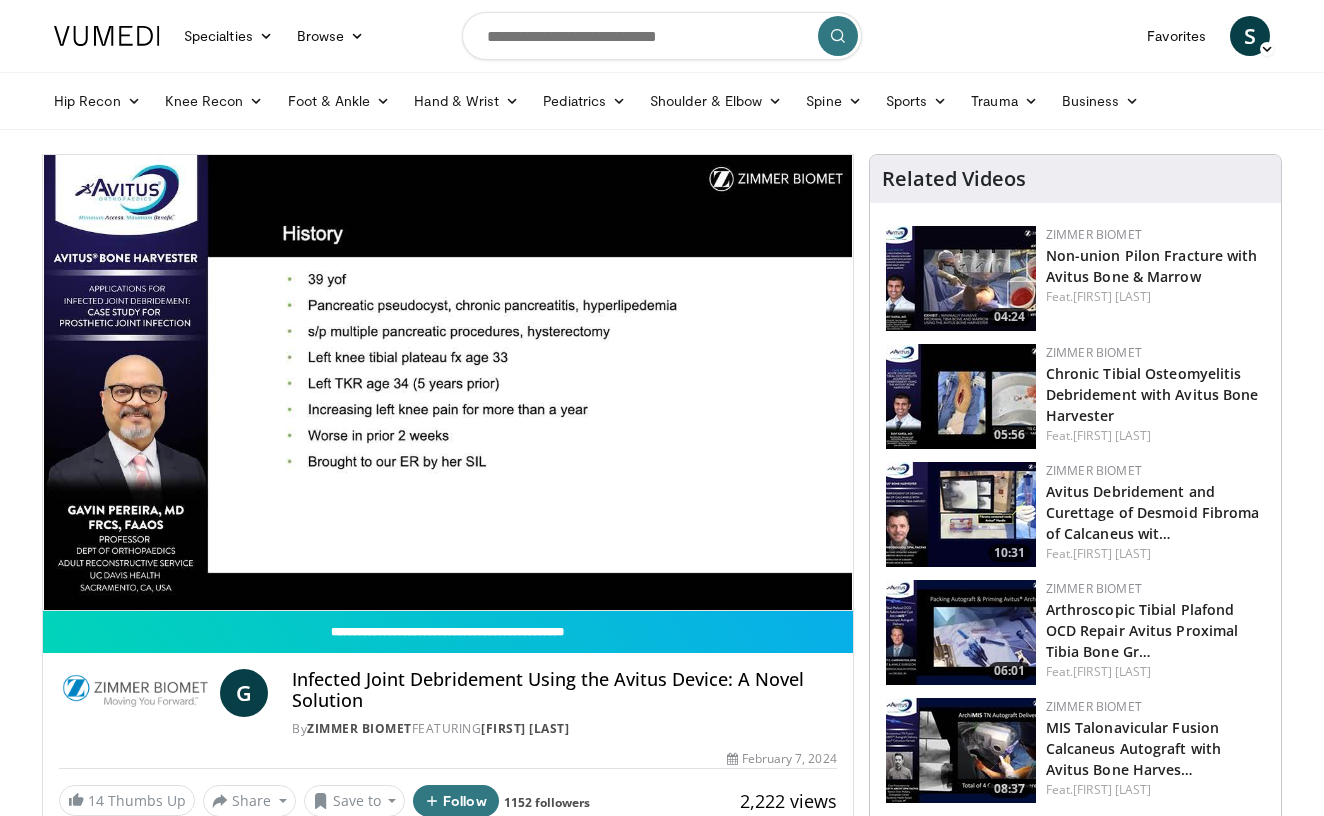 click on "**********" at bounding box center (448, 383) 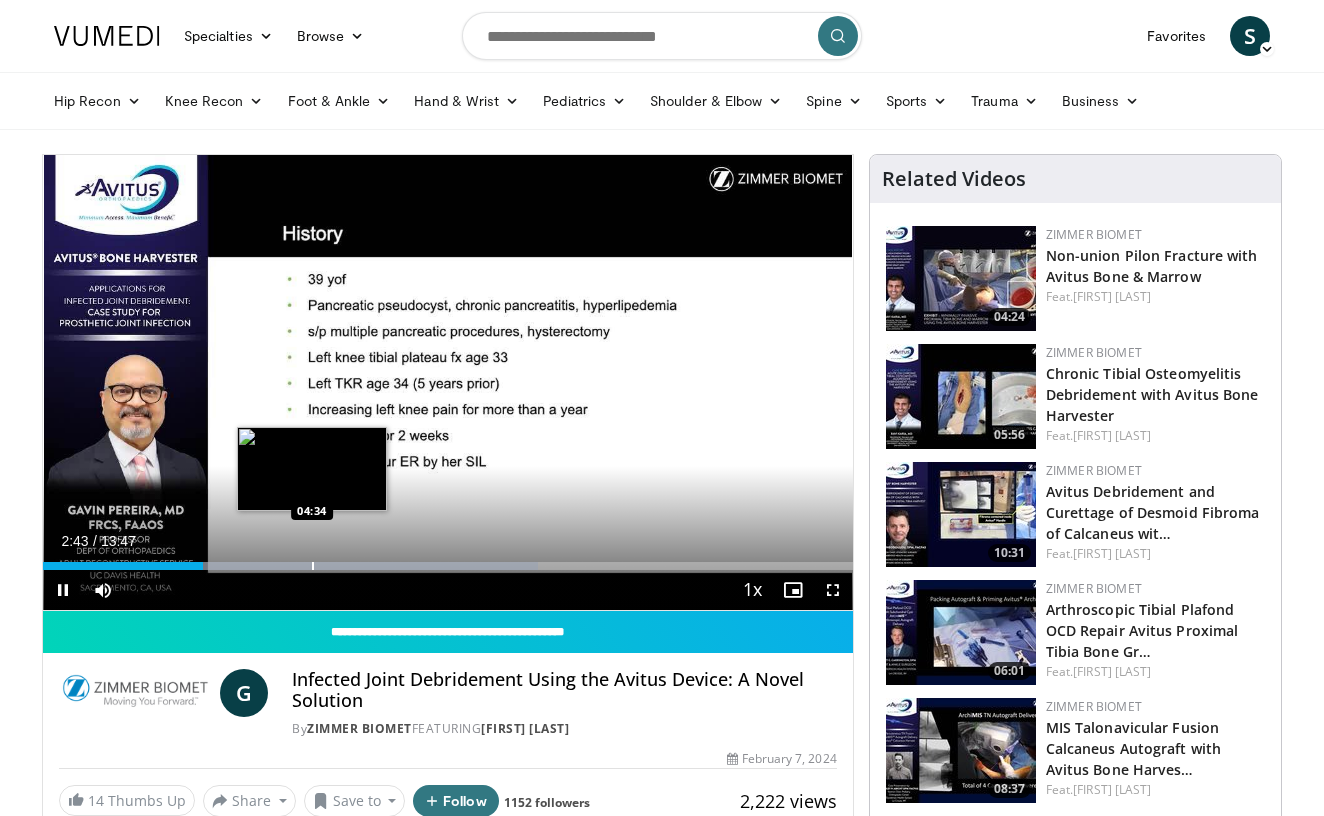 click at bounding box center (313, 566) 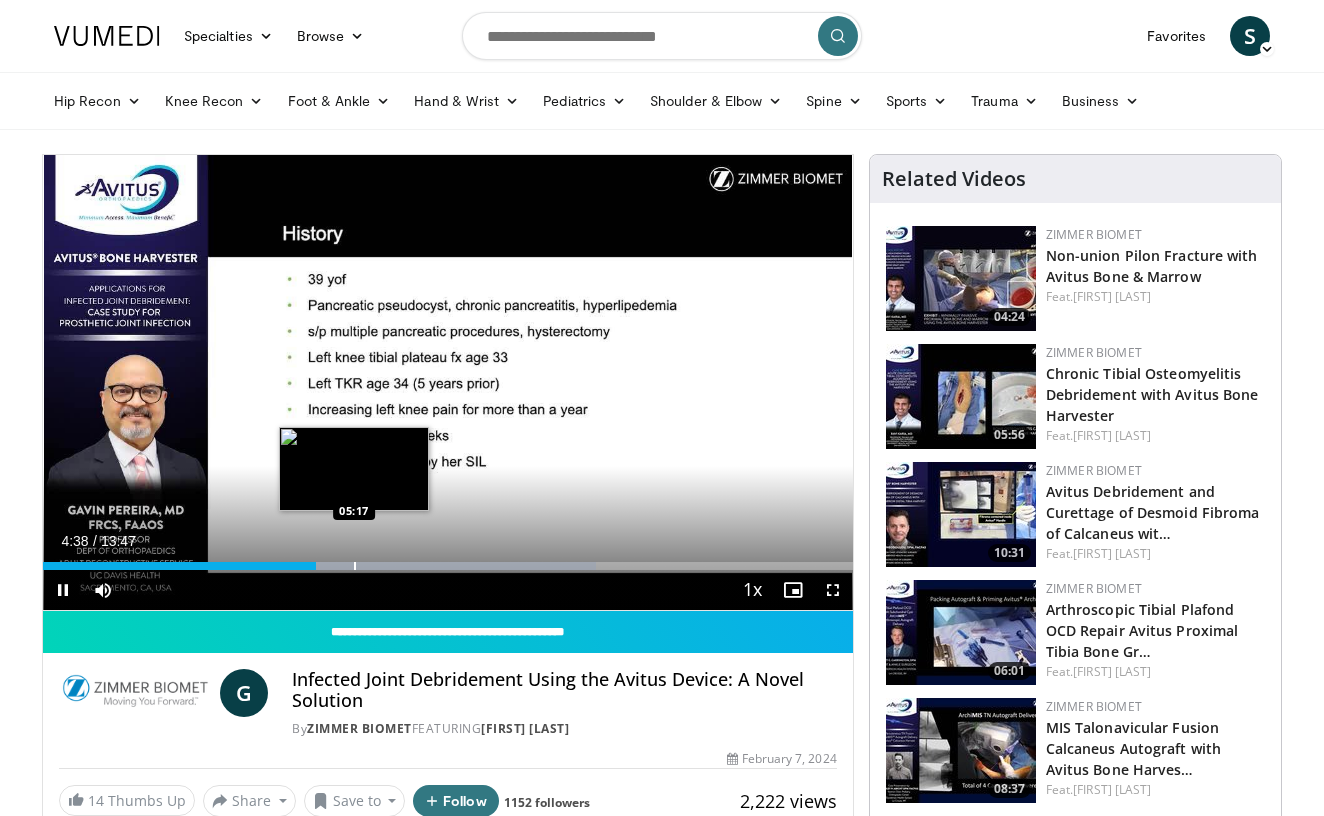 click at bounding box center [355, 566] 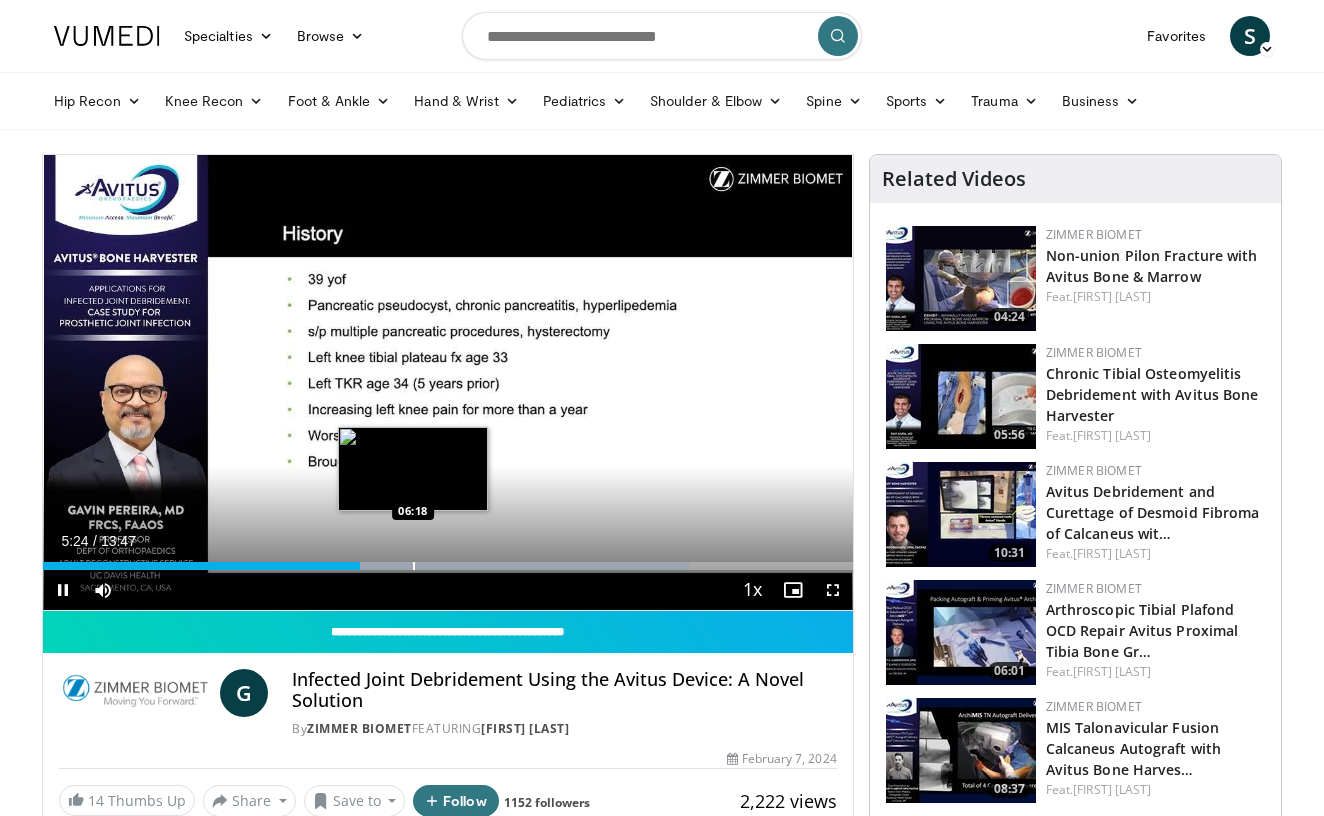 click at bounding box center [414, 566] 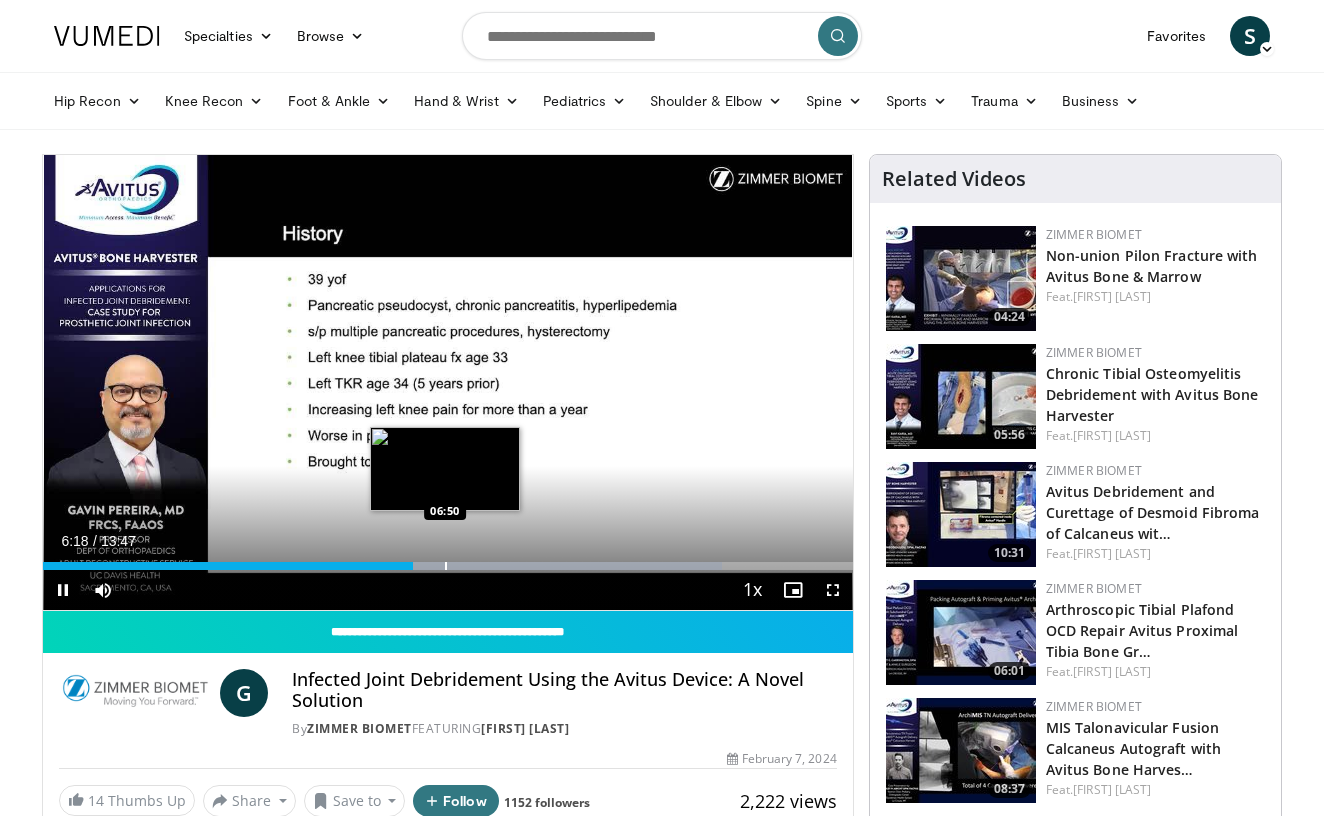 click at bounding box center [446, 566] 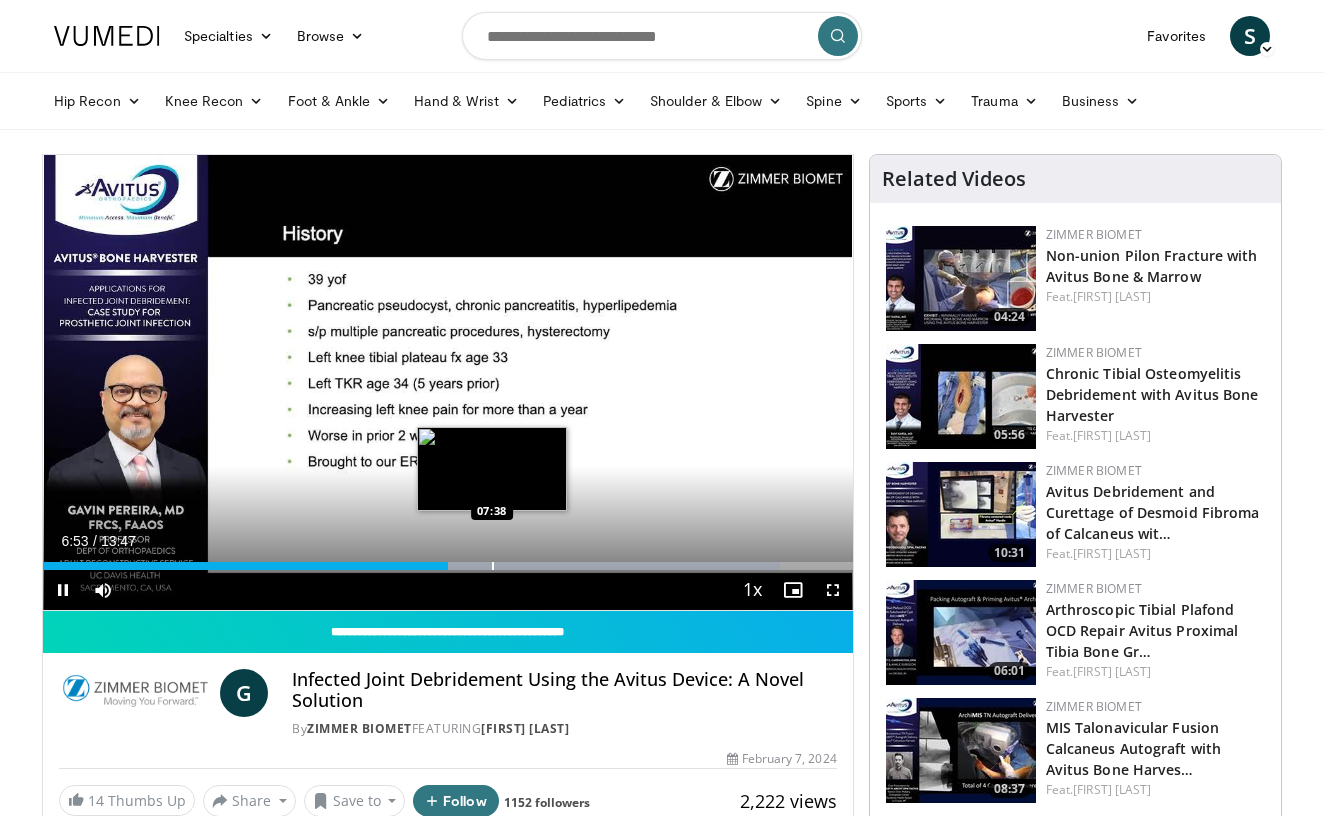 click at bounding box center [493, 566] 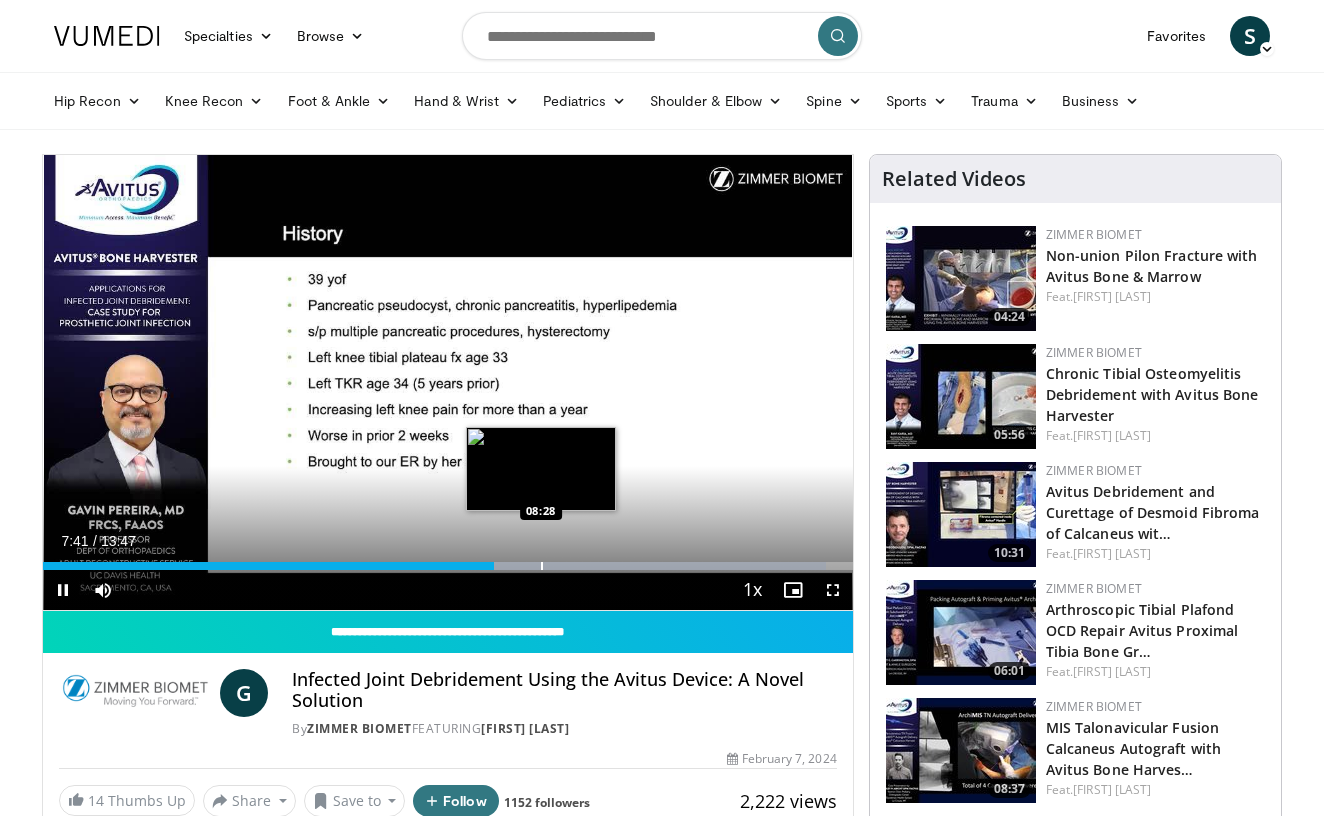 click at bounding box center (542, 566) 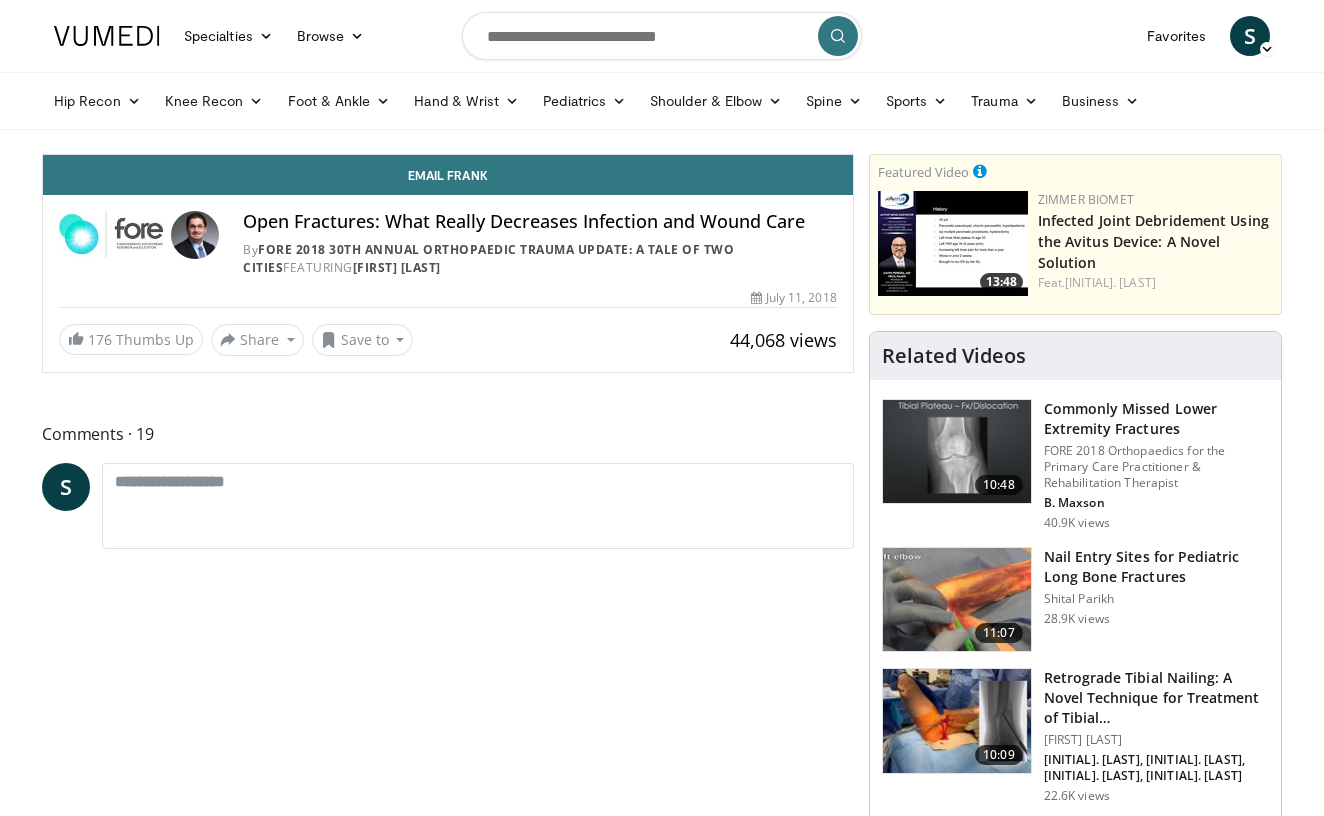 scroll, scrollTop: 0, scrollLeft: 0, axis: both 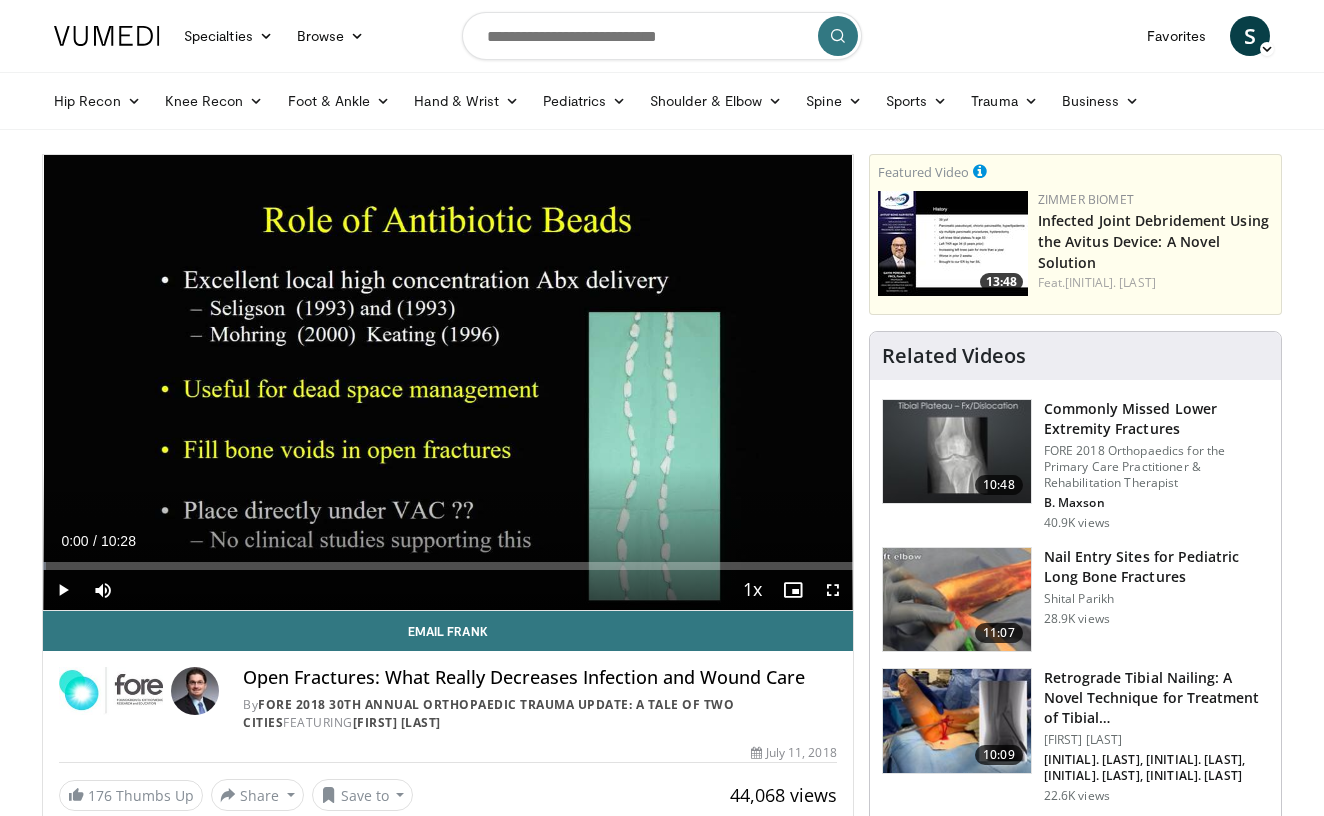 click at bounding box center [957, 600] 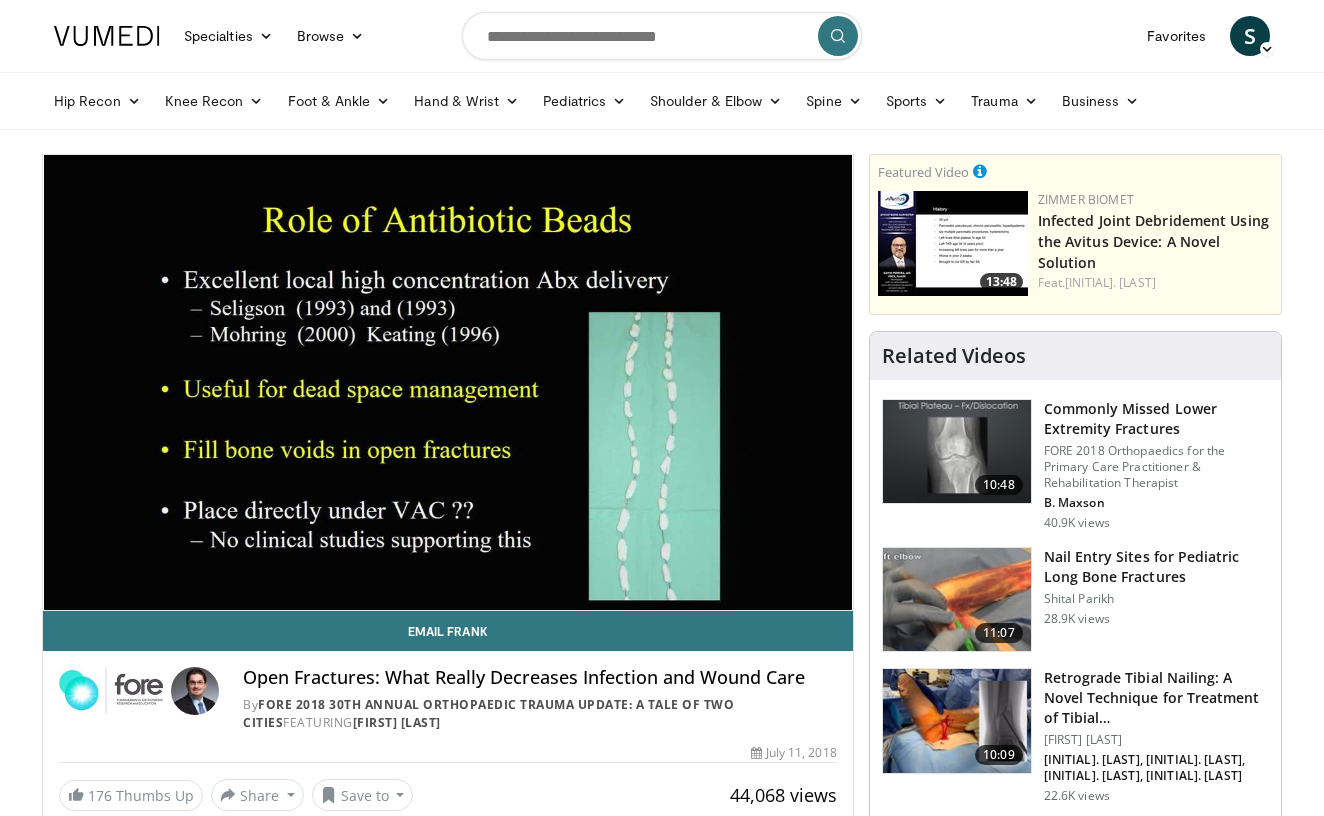 click at bounding box center [957, 721] 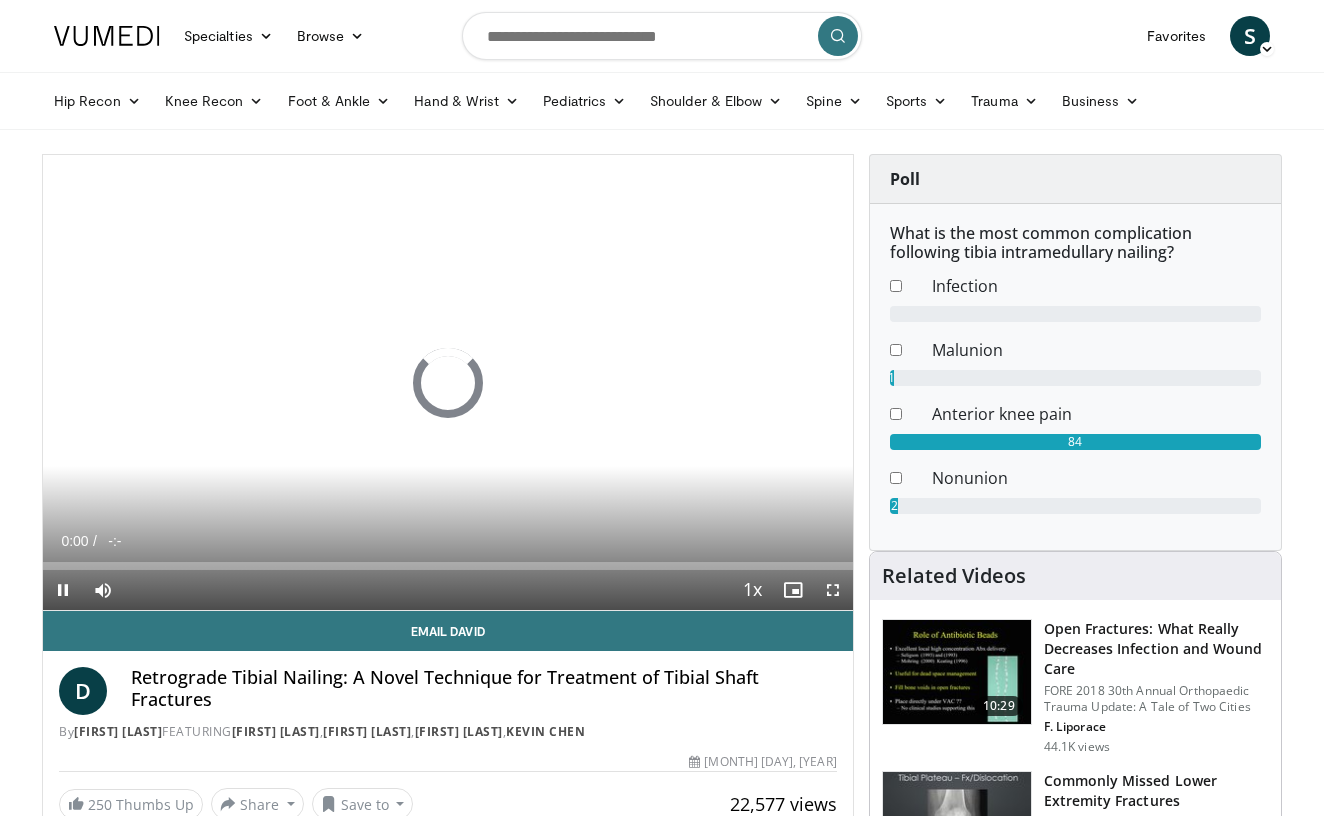scroll, scrollTop: 0, scrollLeft: 0, axis: both 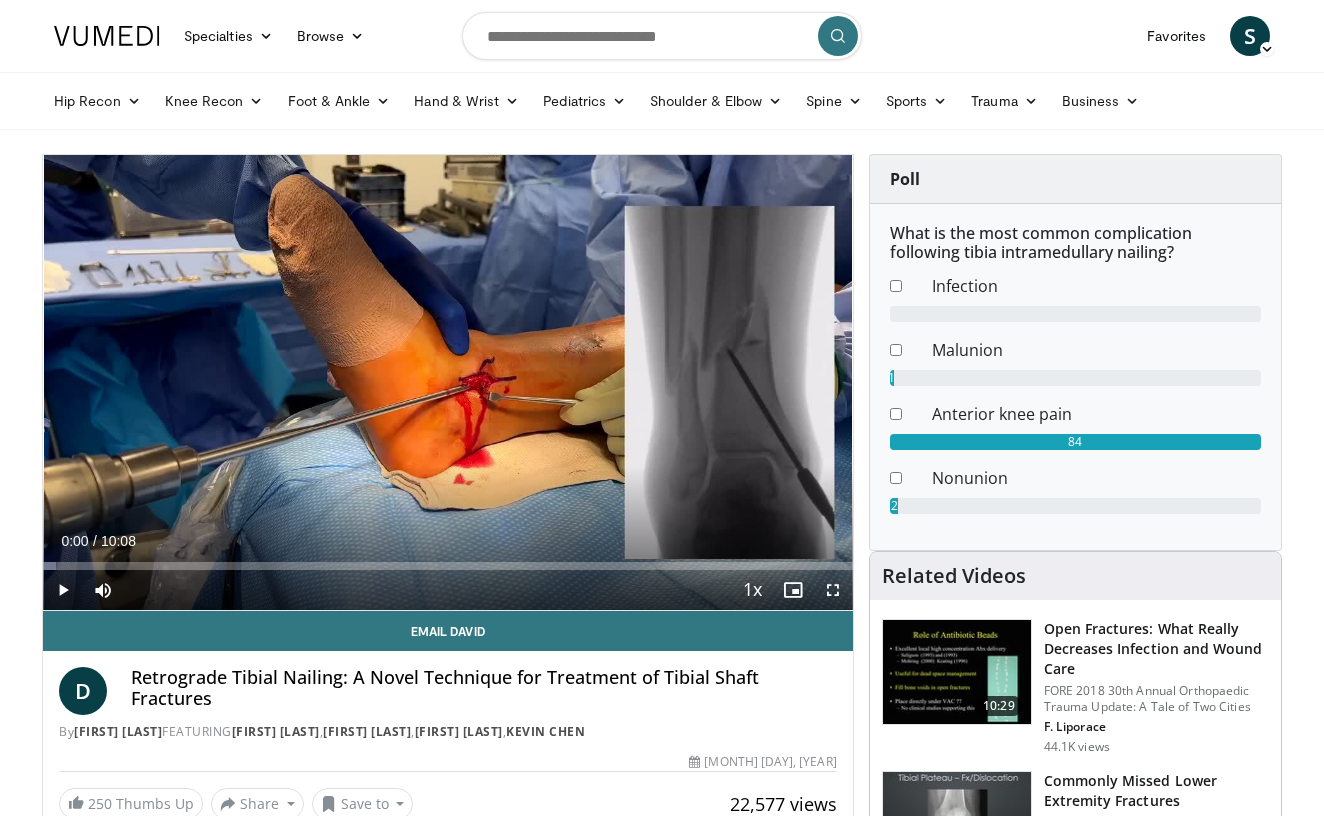 click at bounding box center [63, 590] 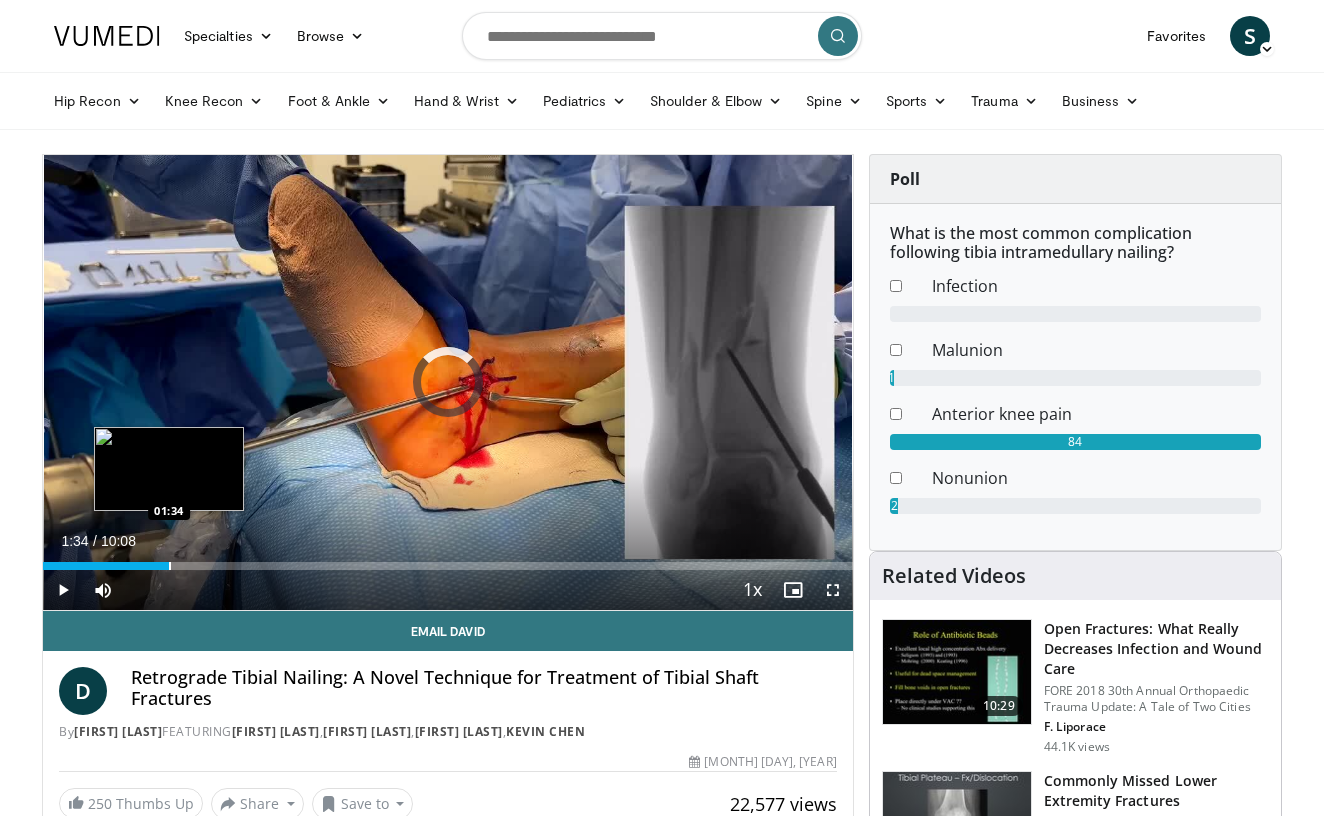 click on "Loaded :  1.63% 01:34 01:34" at bounding box center [448, 560] 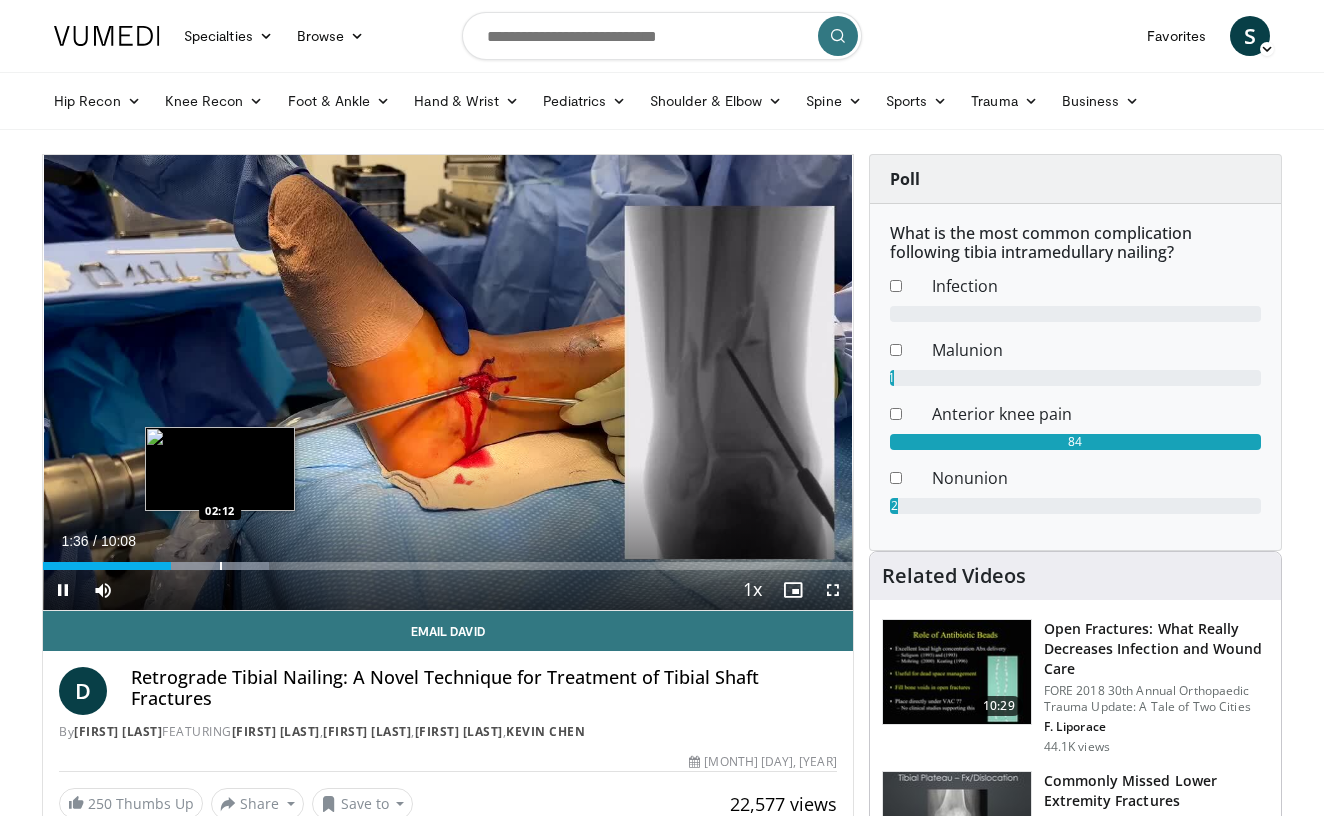 click at bounding box center [221, 566] 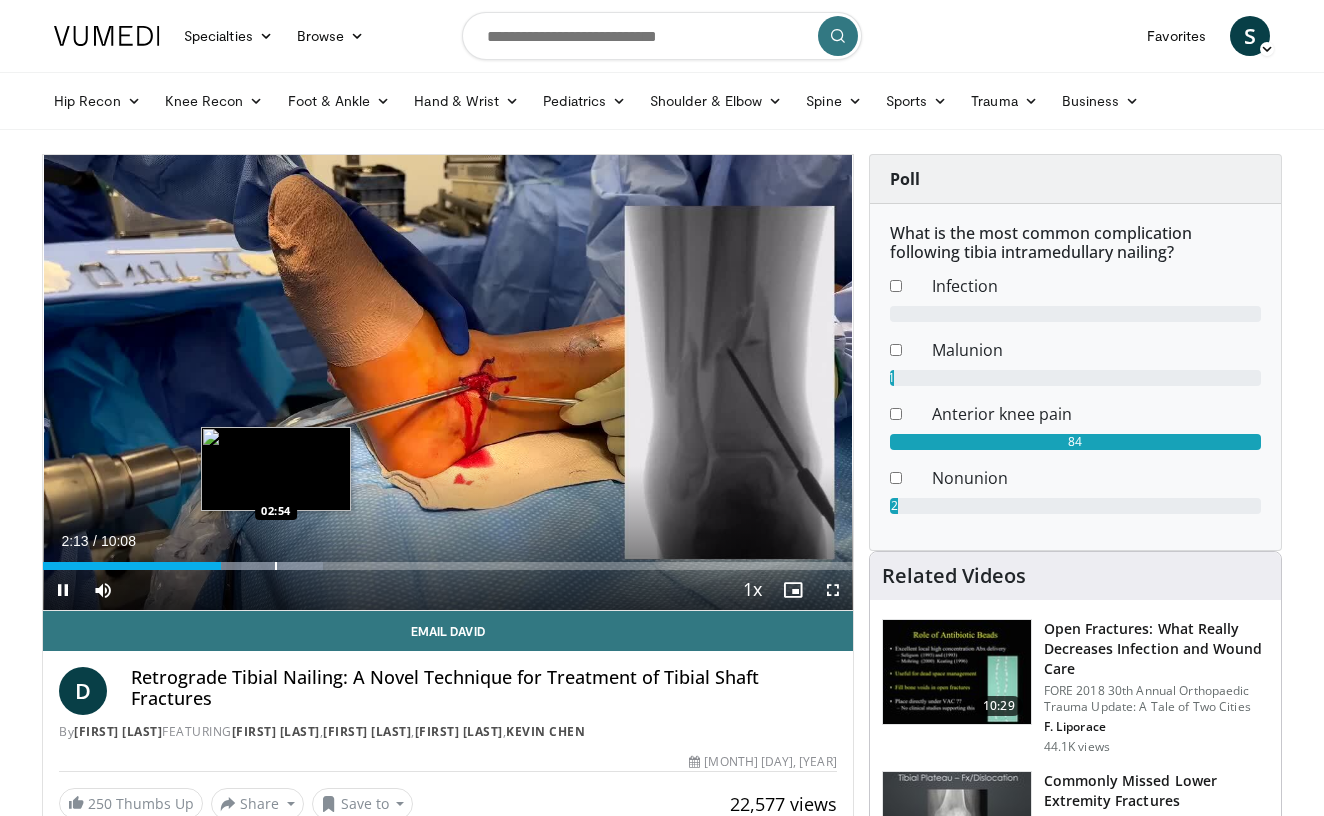 click at bounding box center (276, 566) 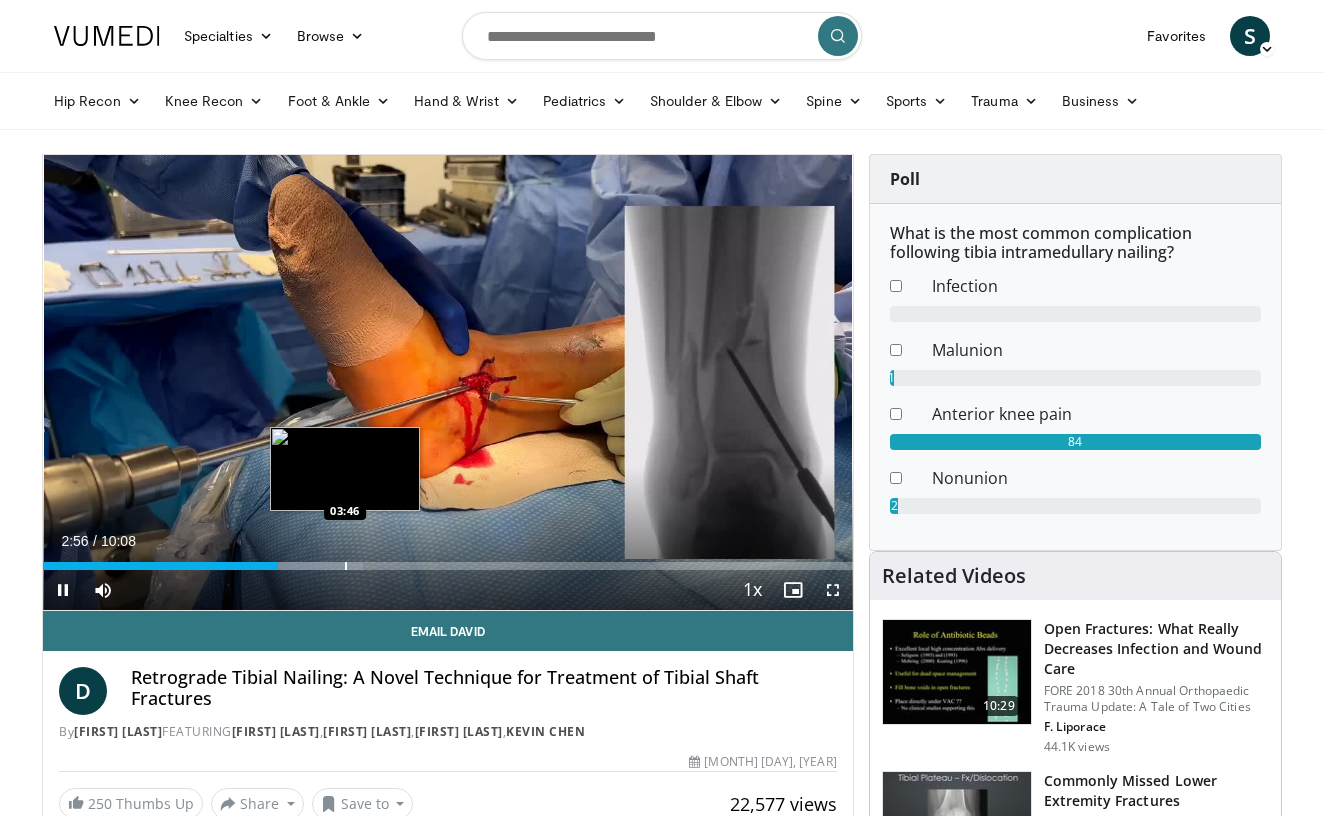 click at bounding box center [346, 566] 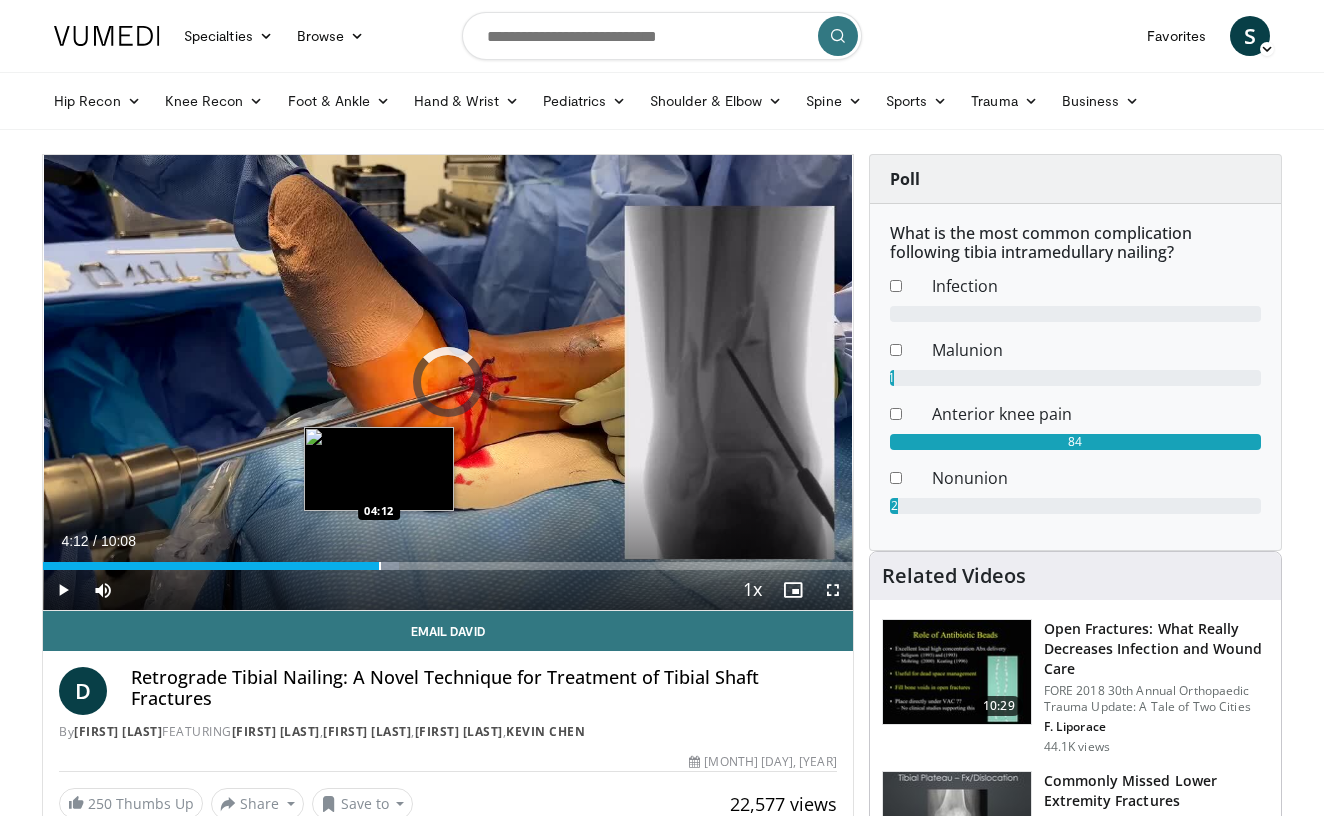 click at bounding box center [380, 566] 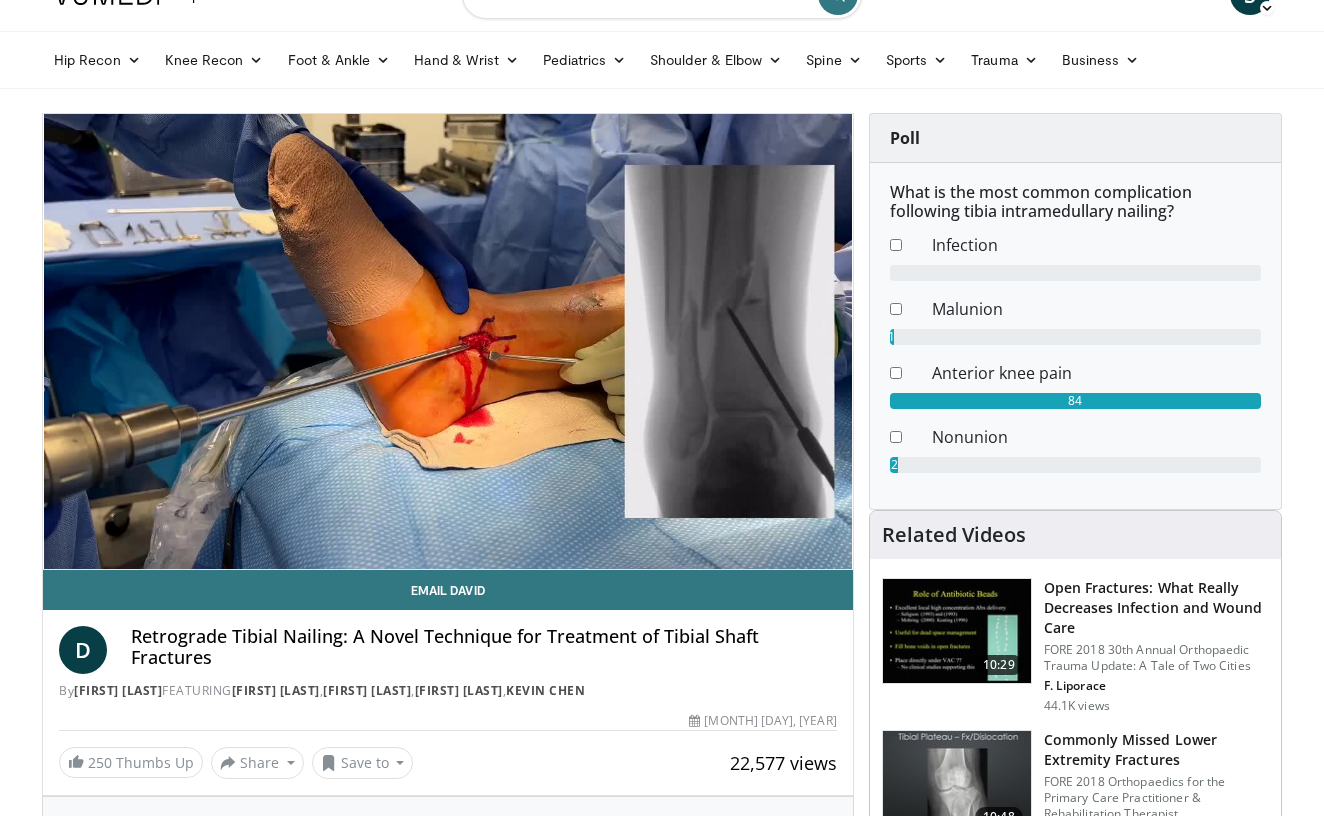 scroll, scrollTop: 41, scrollLeft: 0, axis: vertical 